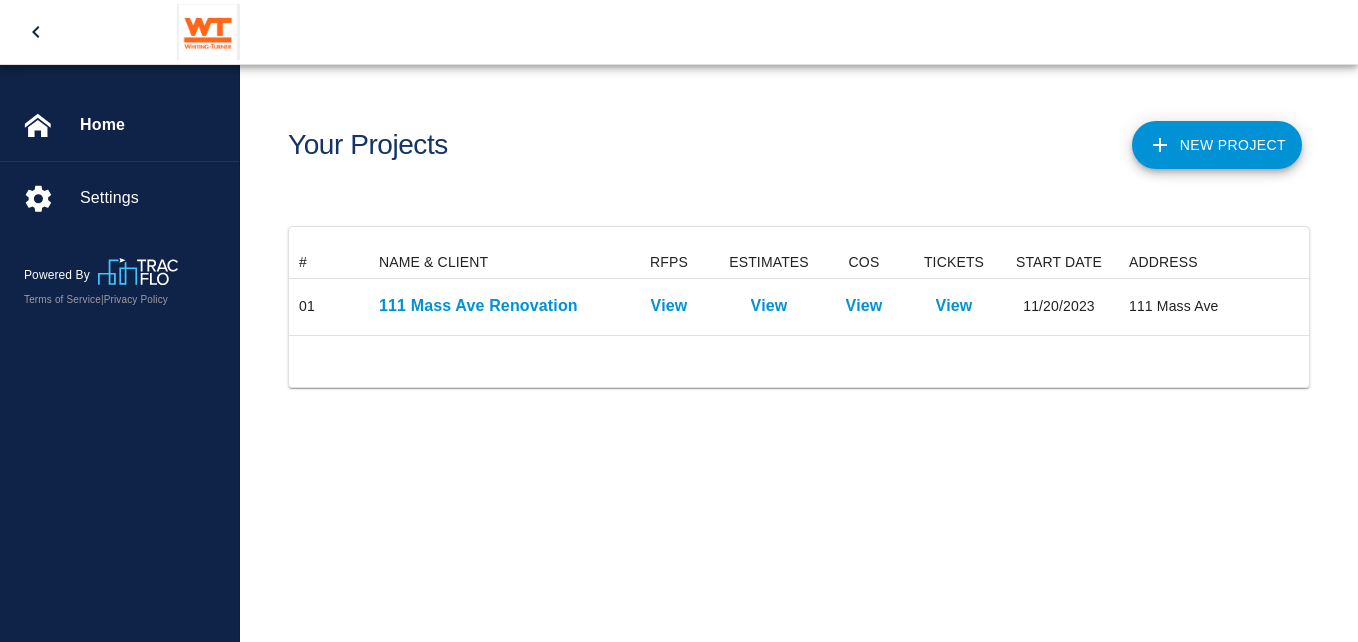 scroll, scrollTop: 0, scrollLeft: 0, axis: both 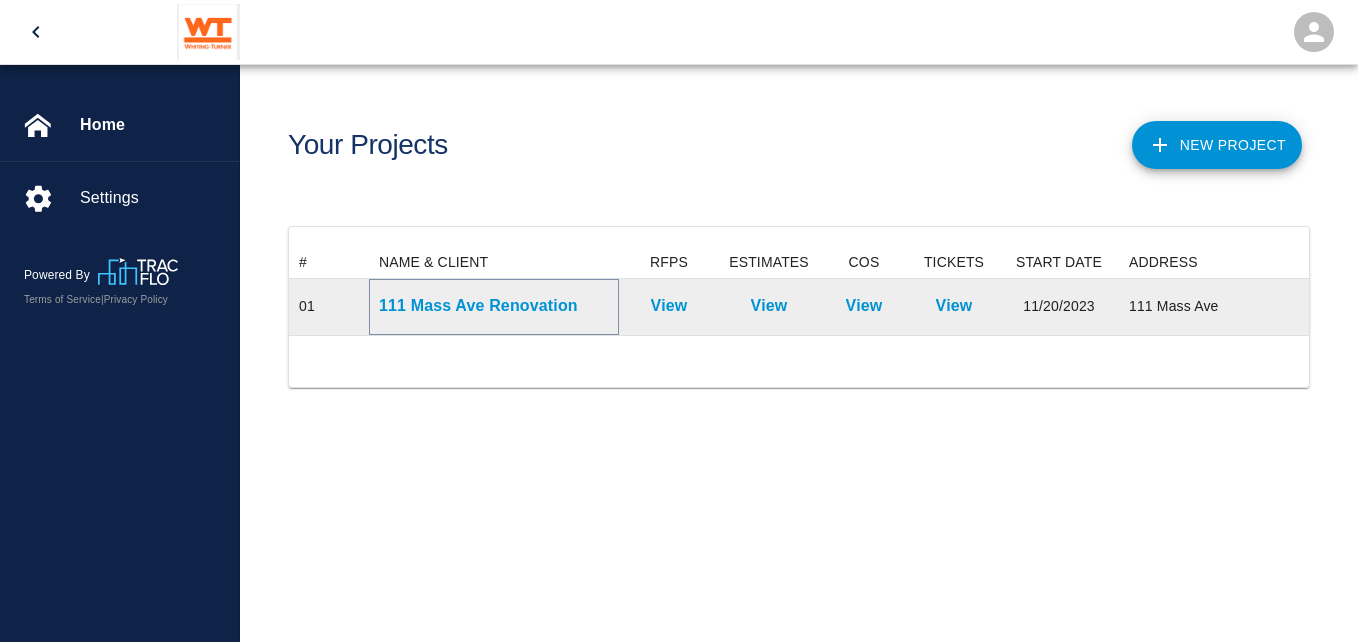 click on "111 Mass Ave Renovation" at bounding box center [494, 306] 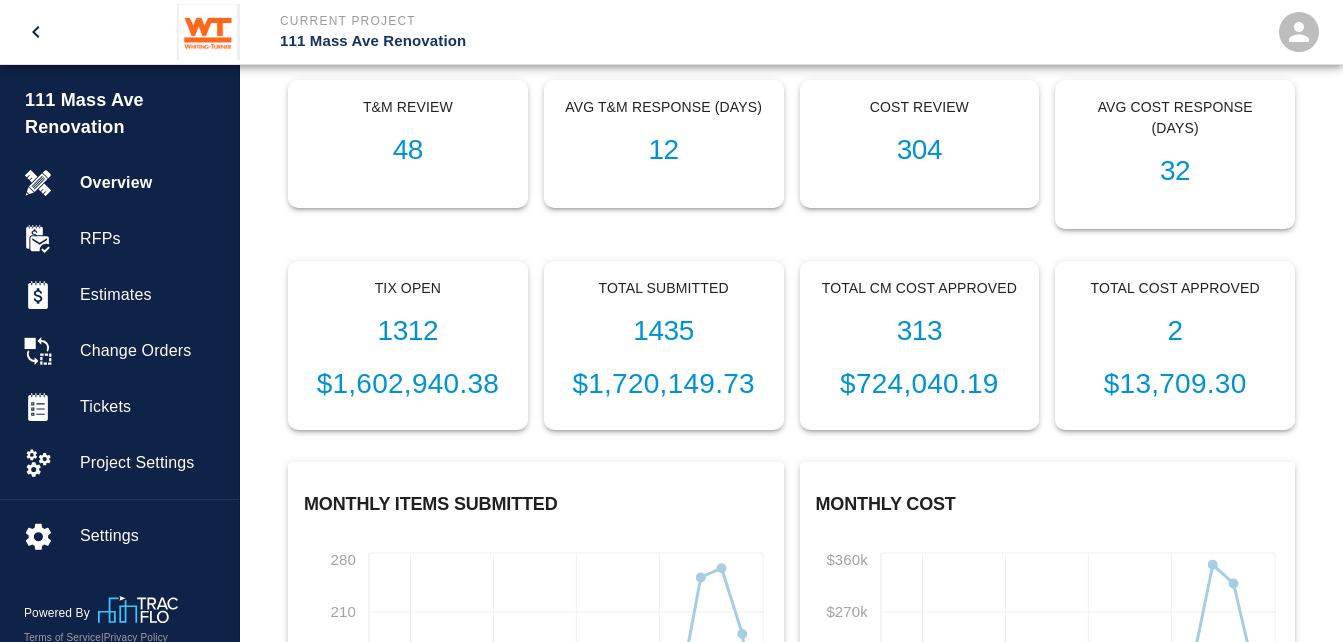 scroll, scrollTop: 496, scrollLeft: 0, axis: vertical 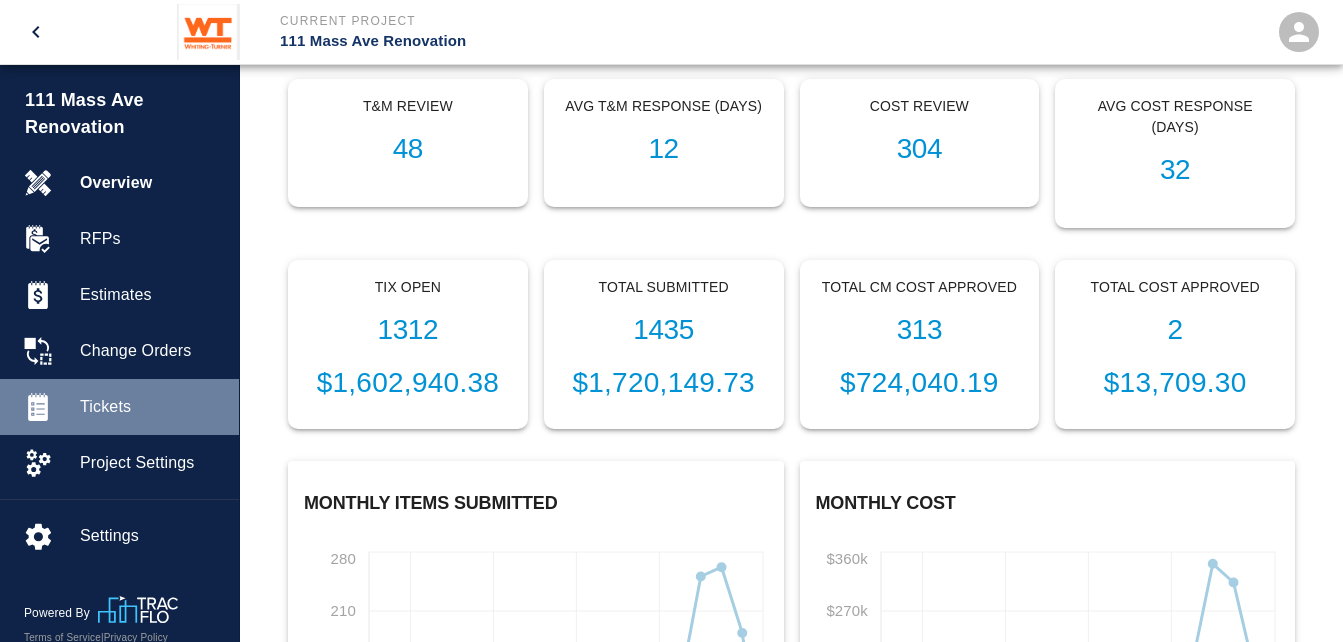 click on "Tickets" at bounding box center (119, 407) 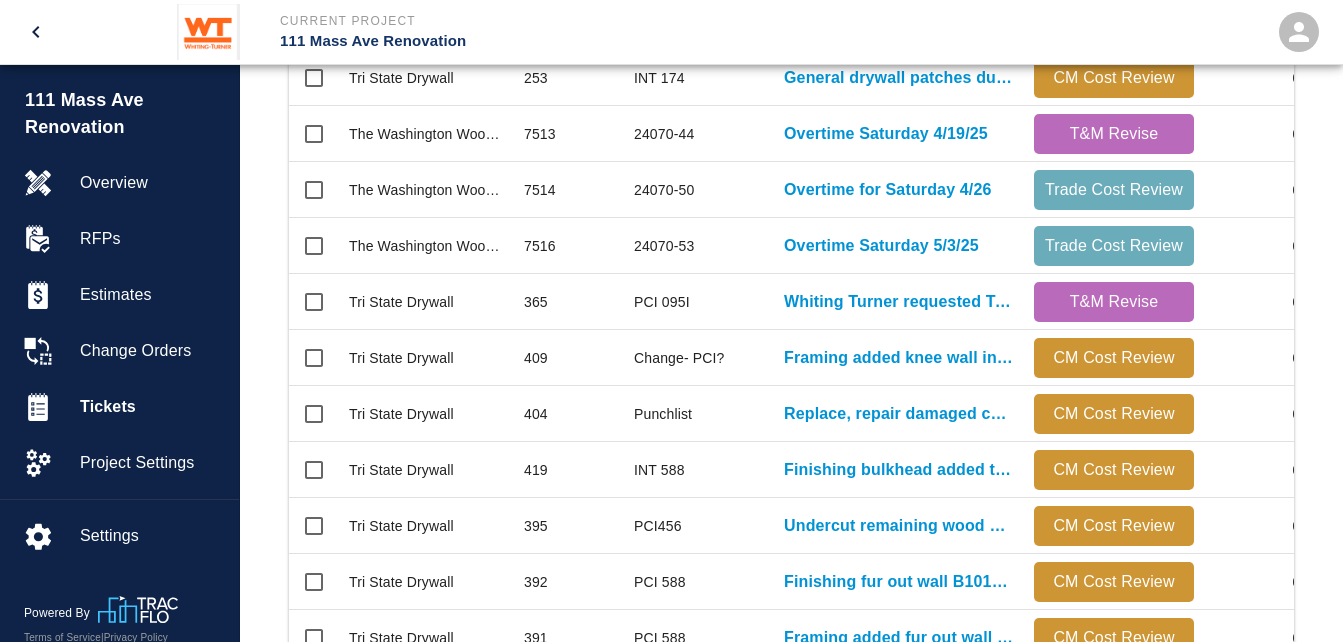 scroll, scrollTop: 0, scrollLeft: 0, axis: both 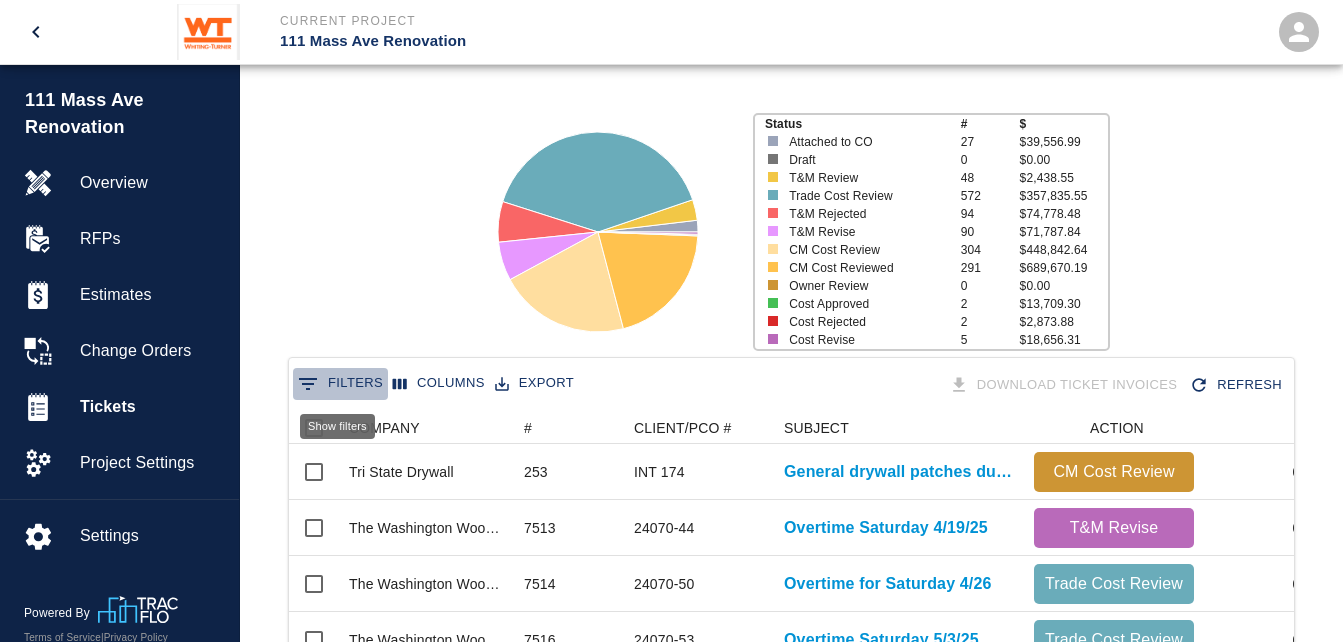 click on "0 Filters" at bounding box center (340, 384) 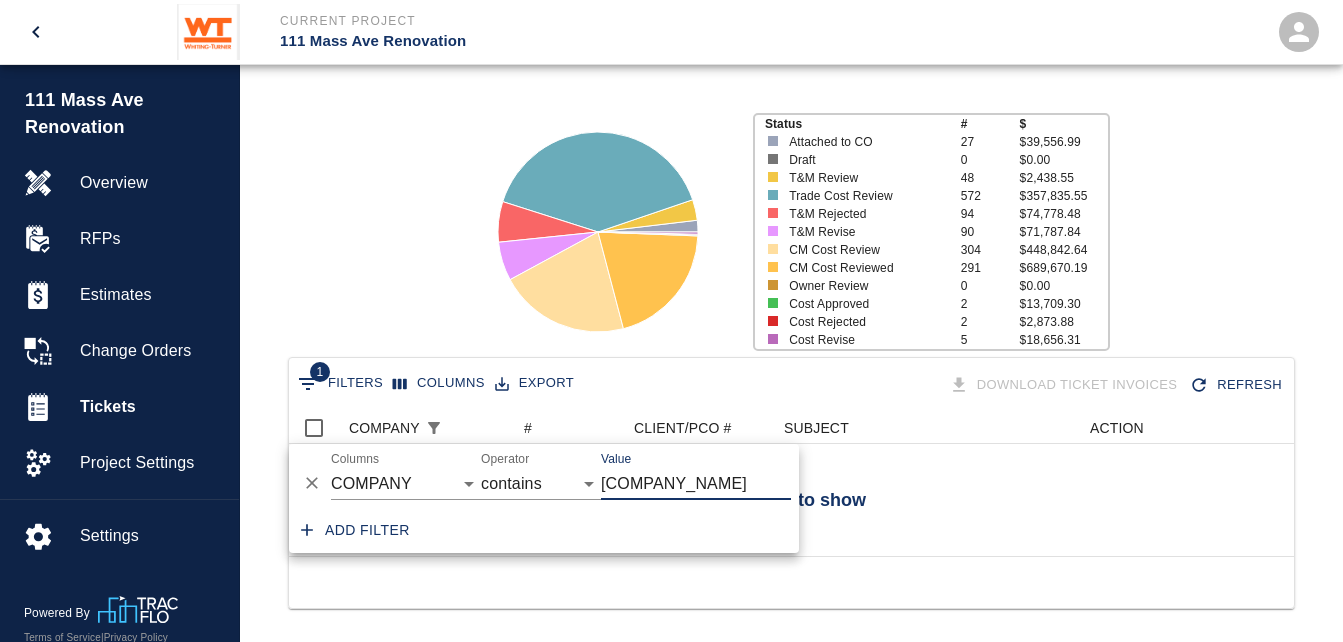 scroll, scrollTop: 144, scrollLeft: 990, axis: both 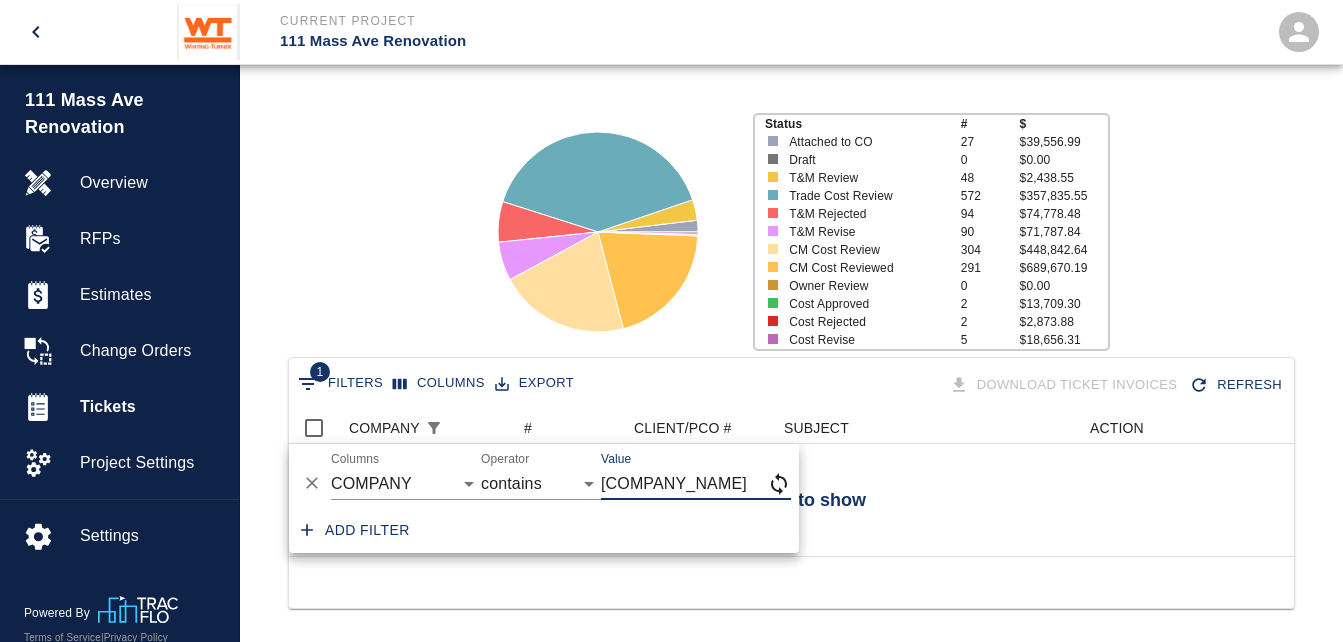 type on "Tri State" 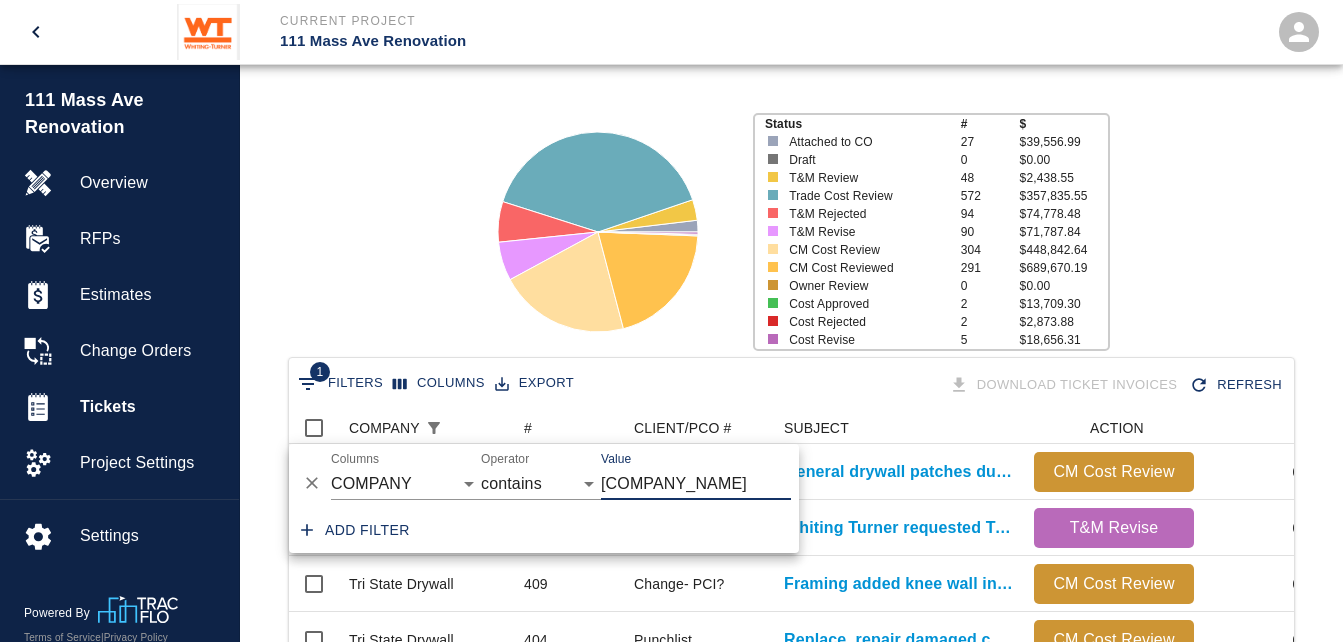 scroll, scrollTop: 1152, scrollLeft: 990, axis: both 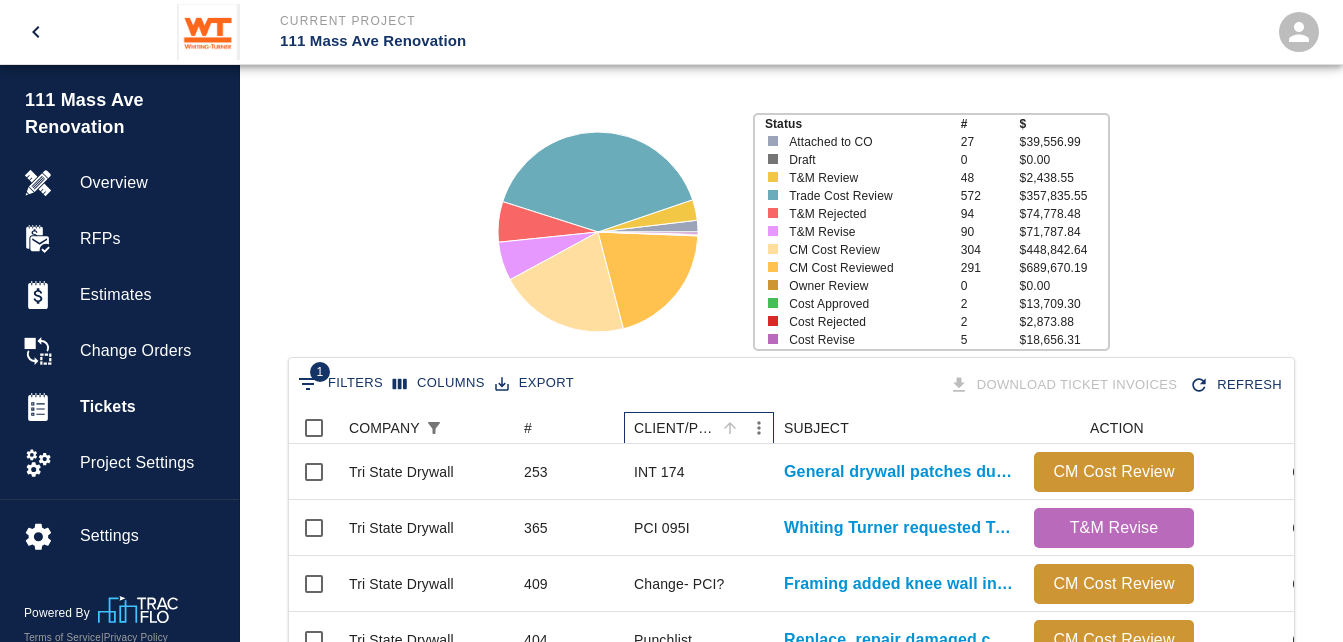 click on "CLIENT/PCO #" at bounding box center [675, 428] 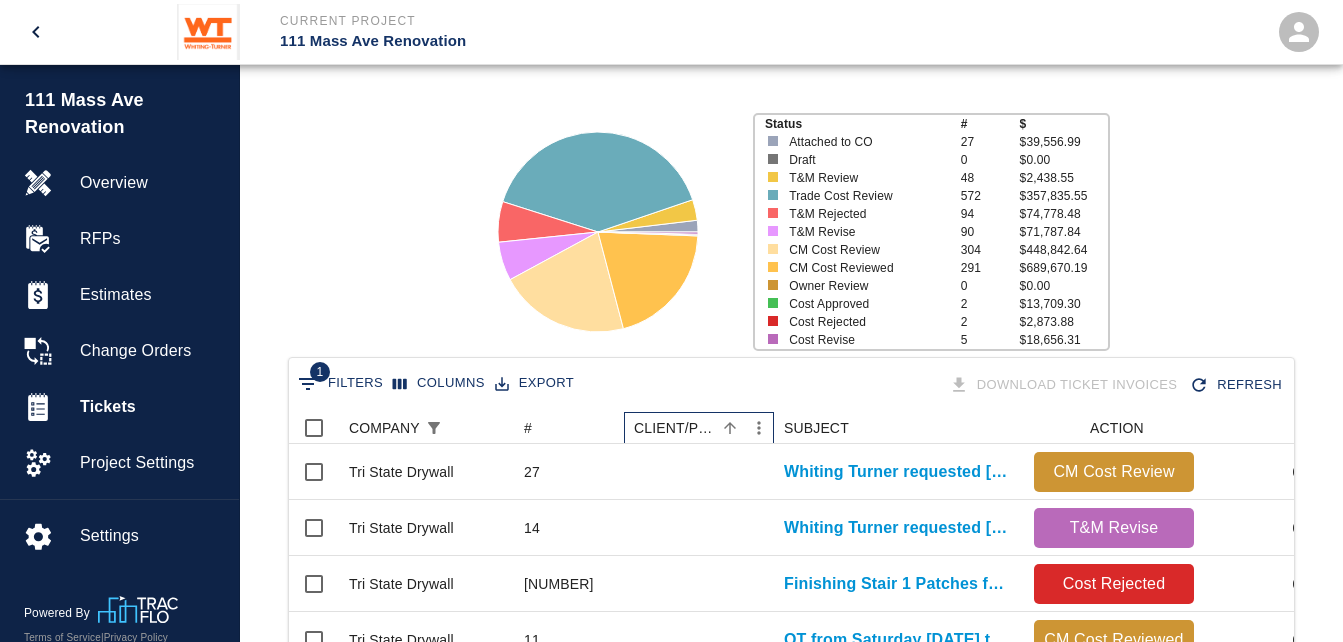 click on "CLIENT/PCO #" at bounding box center [675, 428] 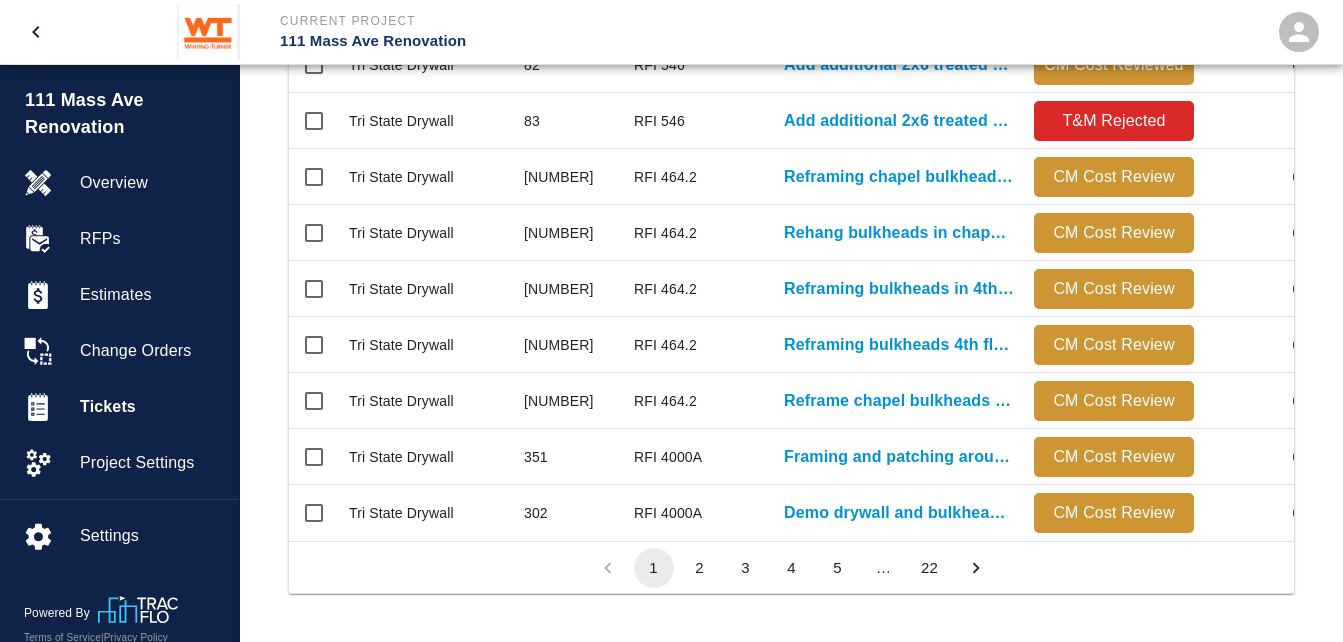 scroll, scrollTop: 1140, scrollLeft: 0, axis: vertical 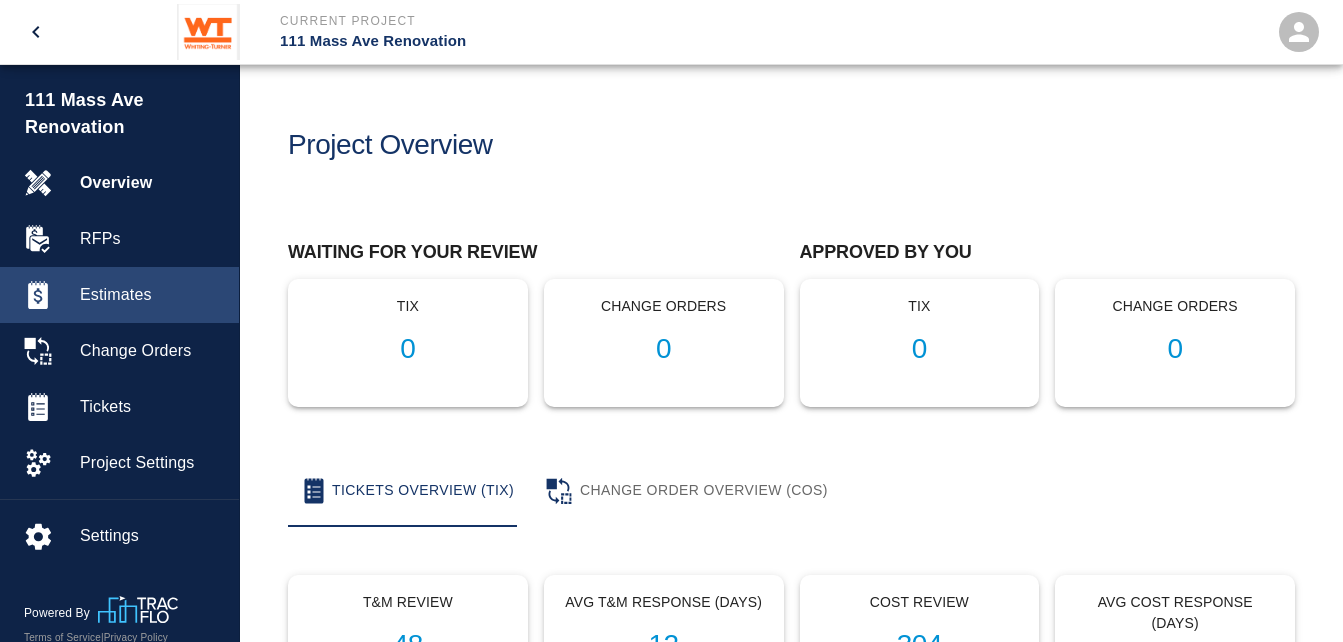 click on "Estimates" at bounding box center [151, 183] 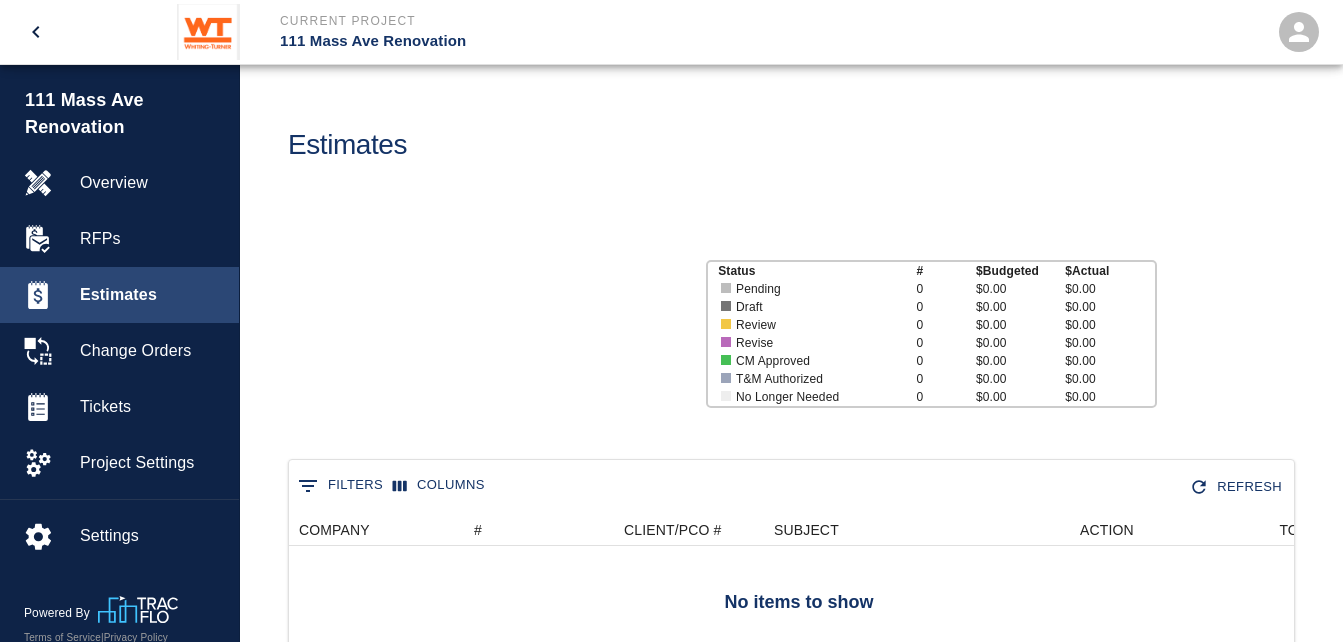scroll, scrollTop: 16, scrollLeft: 16, axis: both 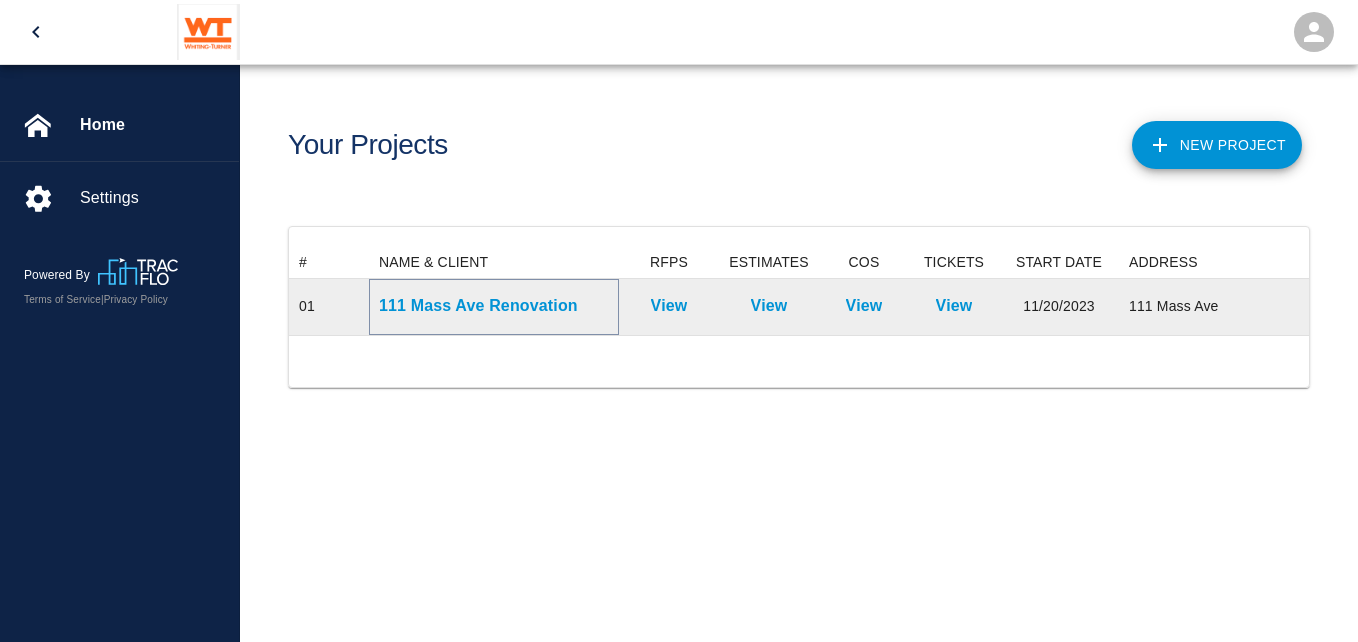 click on "111 Mass Ave Renovation" at bounding box center [494, 306] 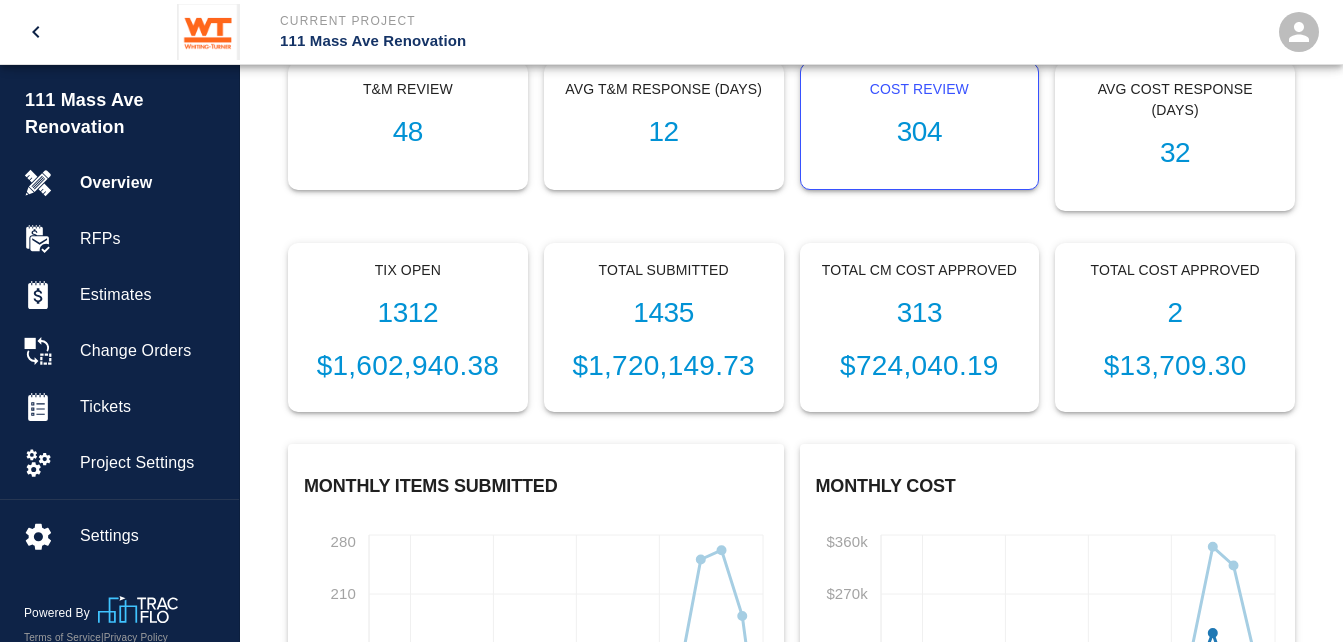 scroll, scrollTop: 519, scrollLeft: 0, axis: vertical 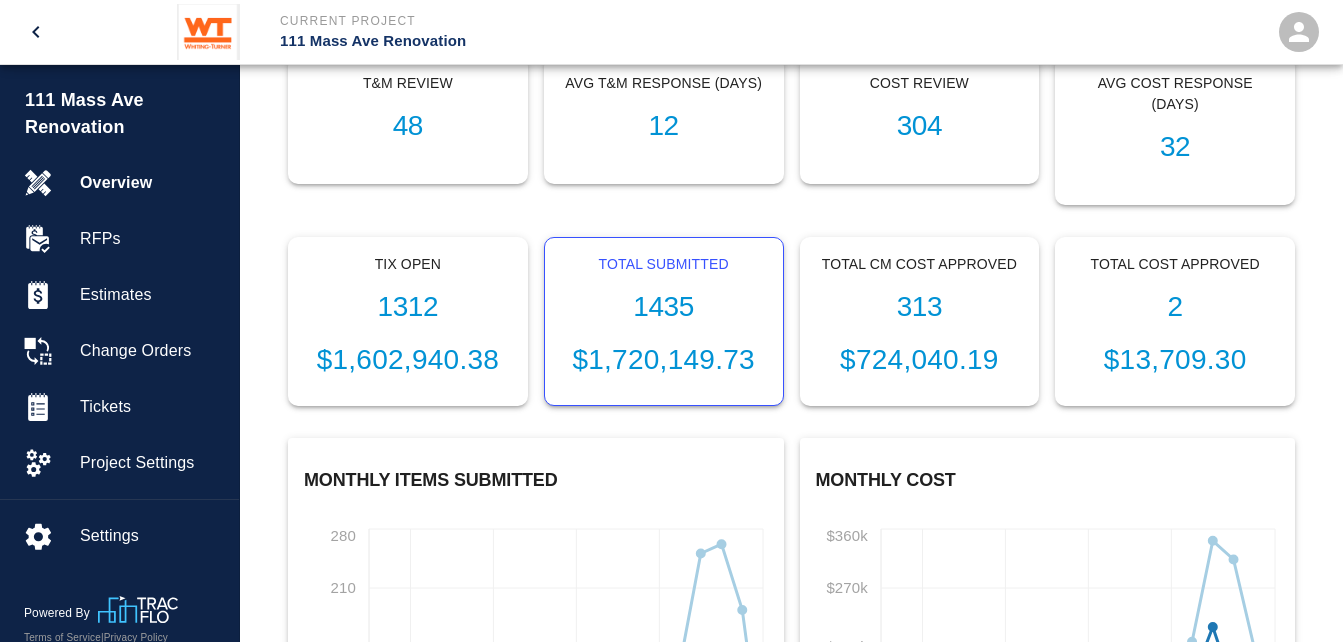 click on "1435" at bounding box center [408, 307] 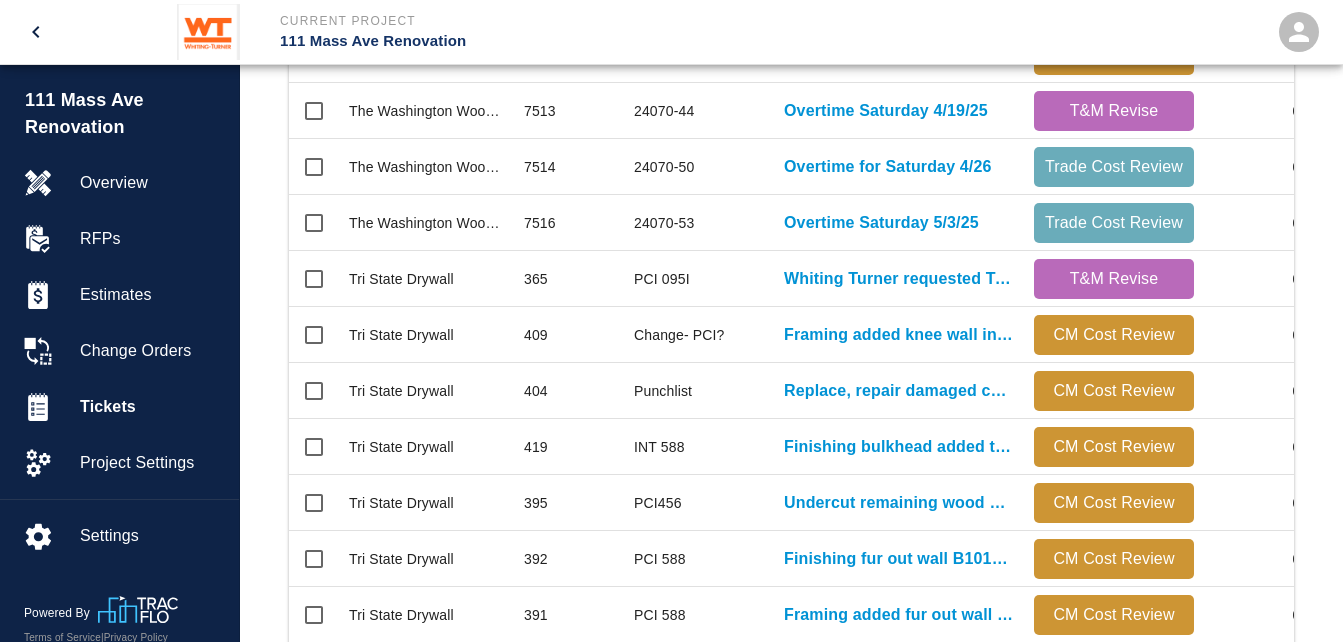 scroll, scrollTop: 0, scrollLeft: 0, axis: both 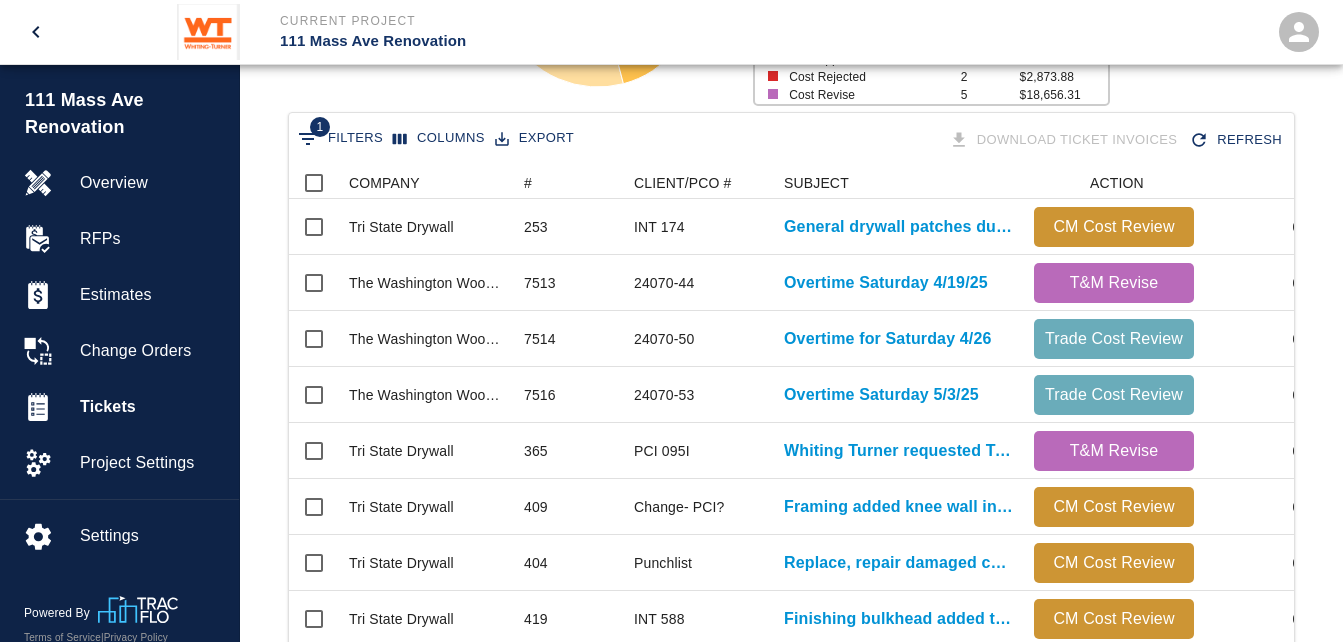 click on "1 Filters" at bounding box center [340, 139] 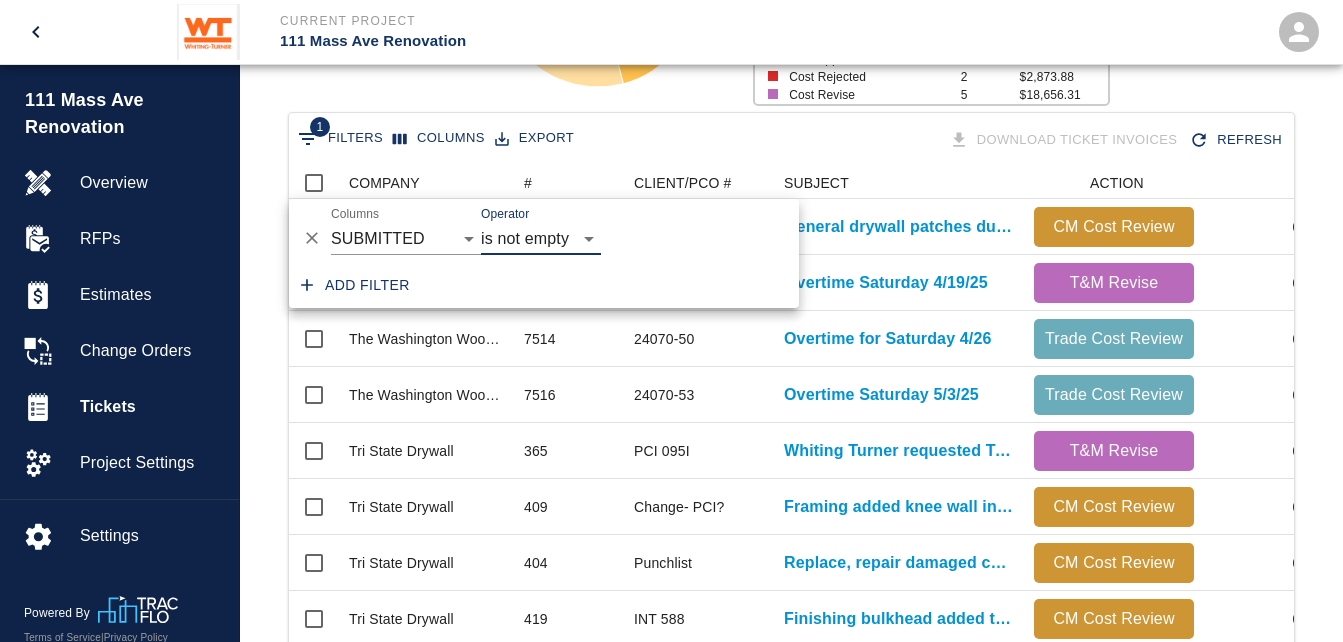 click on "is is not is after is on or after is before is on or before is empty is not empty" at bounding box center [541, 239] 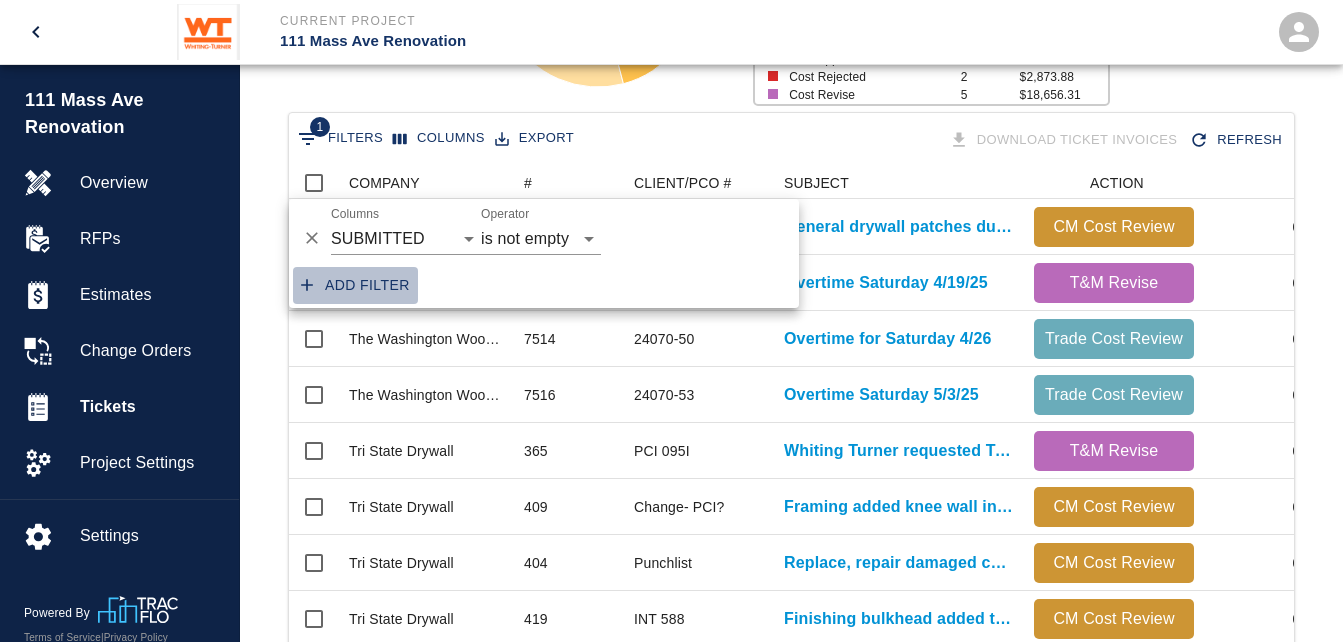 click on "Add filter" at bounding box center (355, 285) 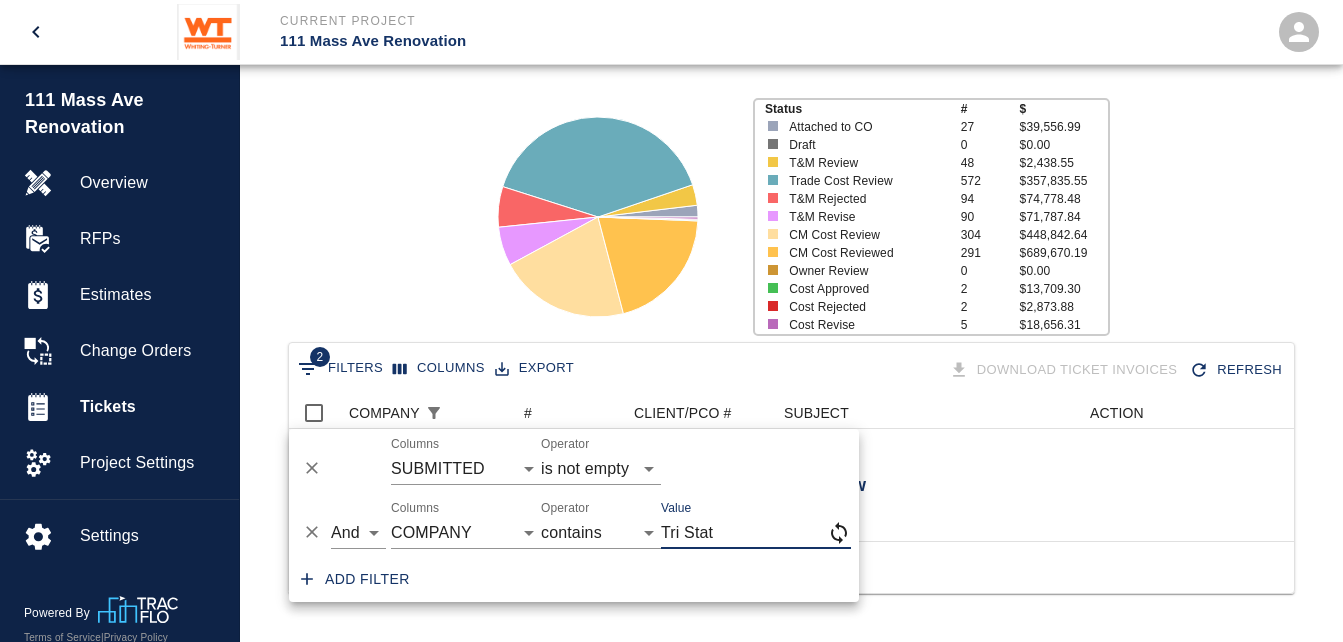 scroll, scrollTop: 132, scrollLeft: 0, axis: vertical 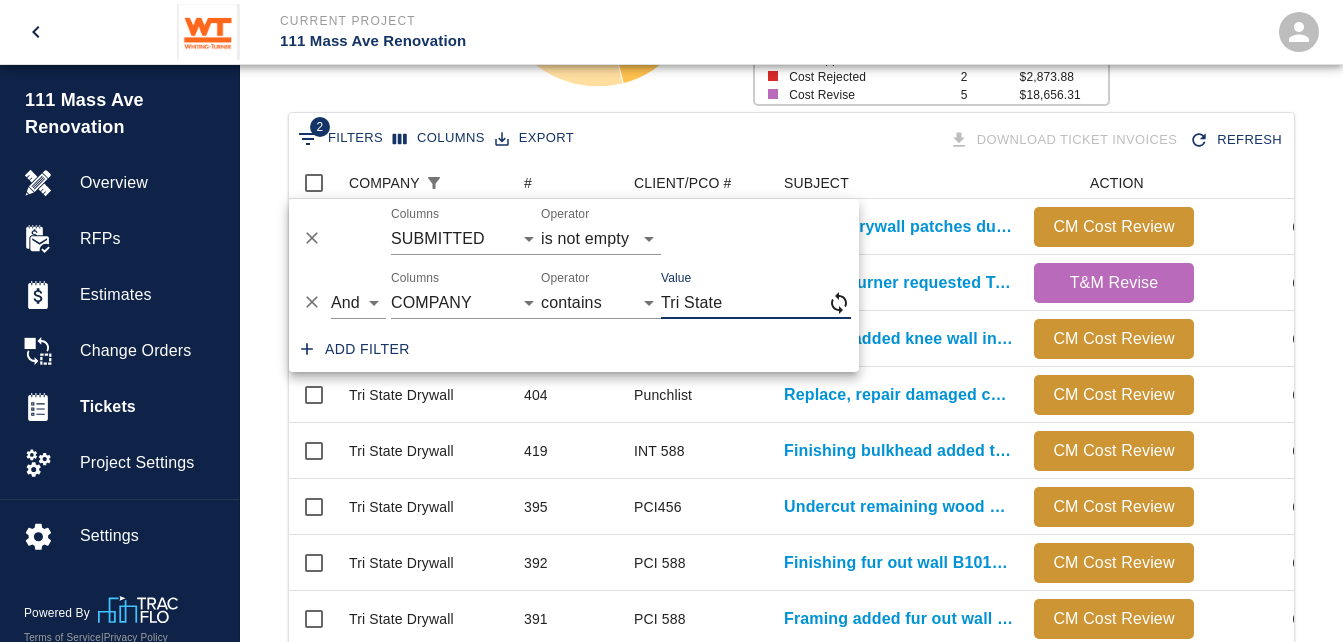 type on "Tri State" 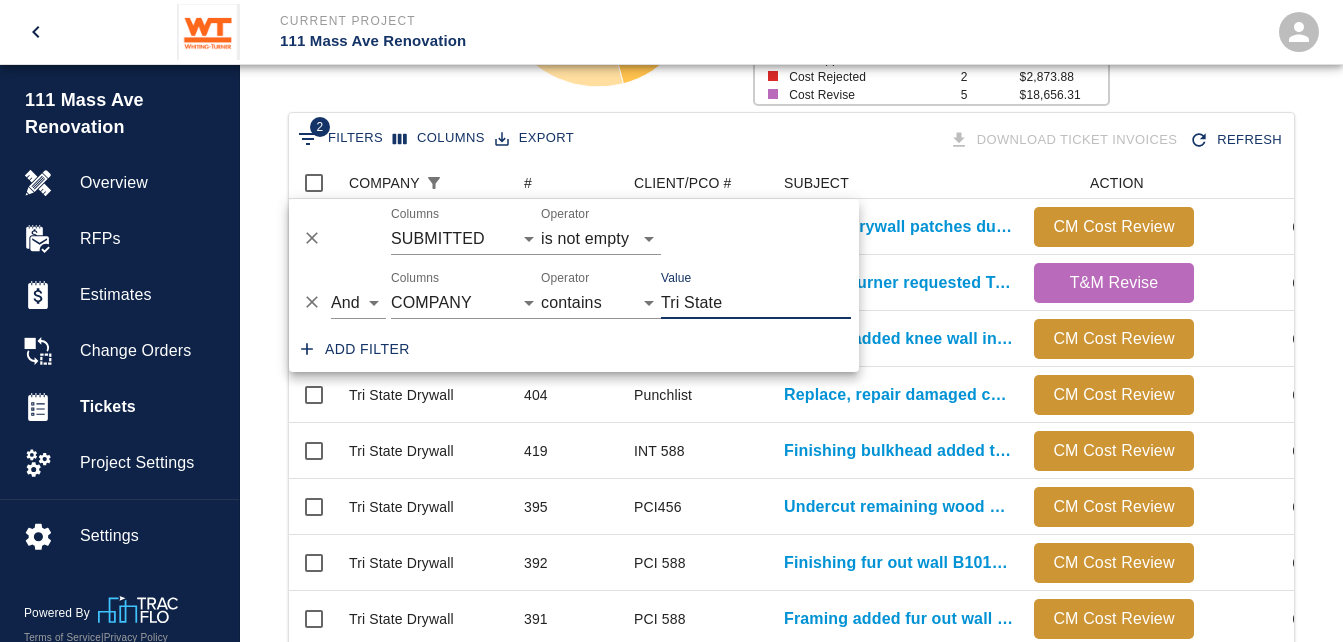 click on "2 Filters Columns Export Download Ticket Invoices Refresh" at bounding box center (791, 140) 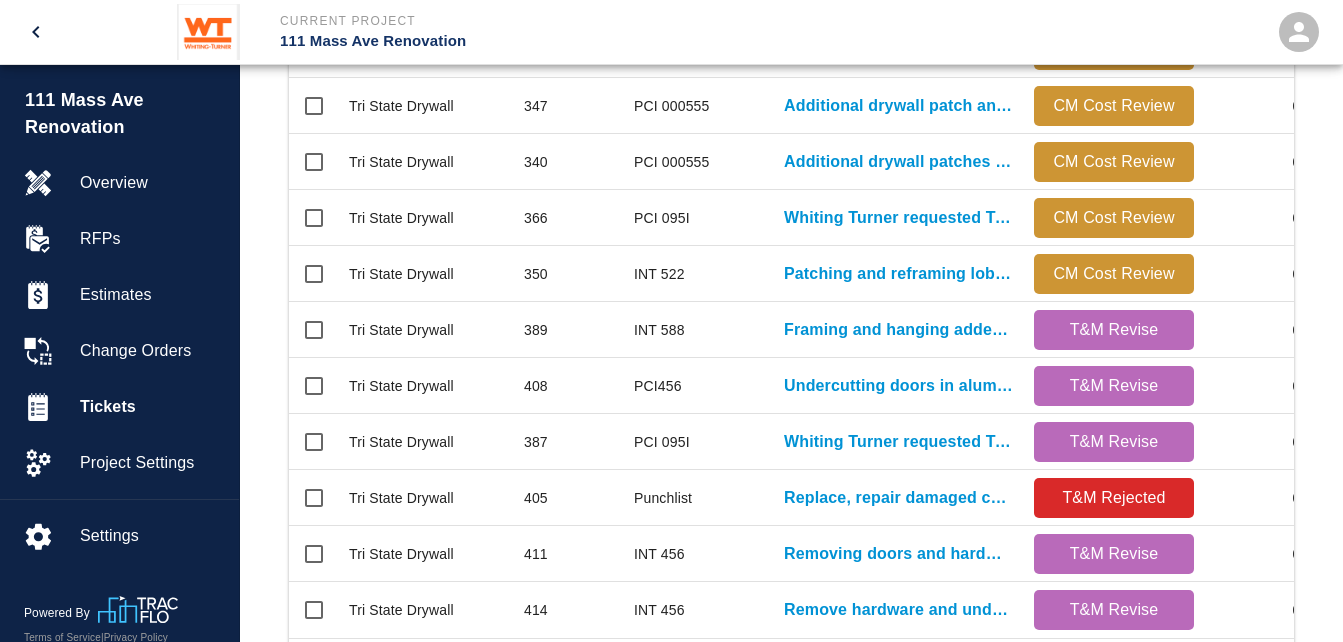 scroll, scrollTop: 1140, scrollLeft: 0, axis: vertical 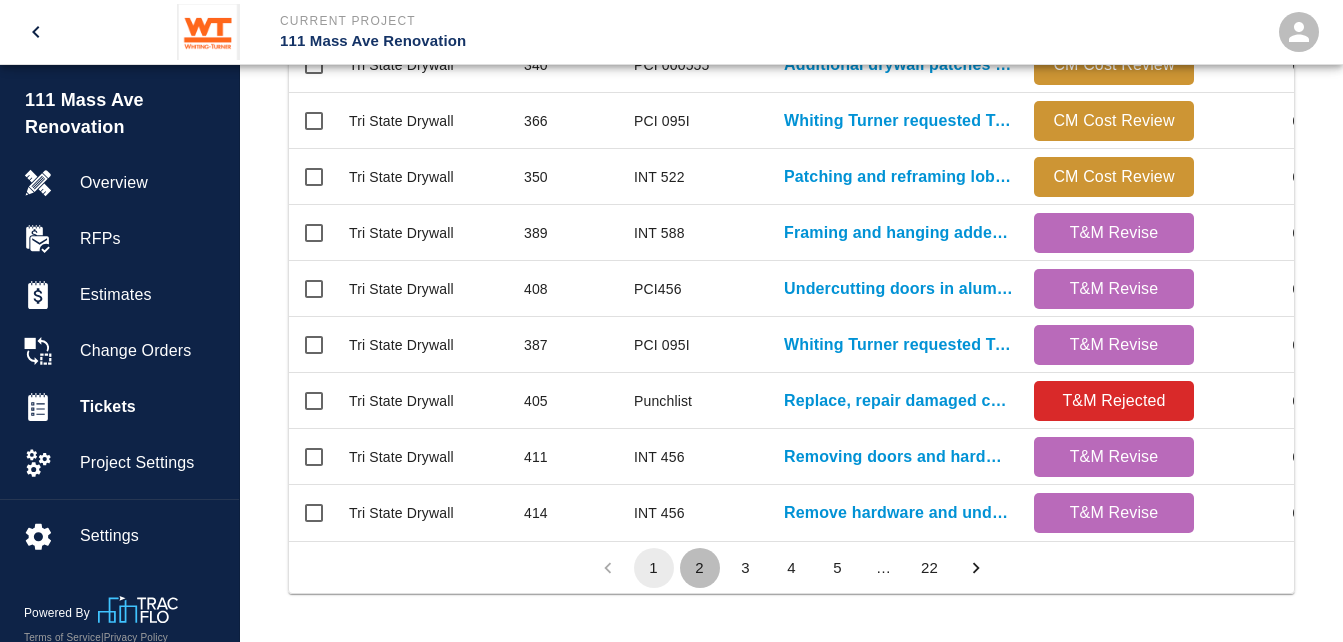 click on "2" at bounding box center (700, 568) 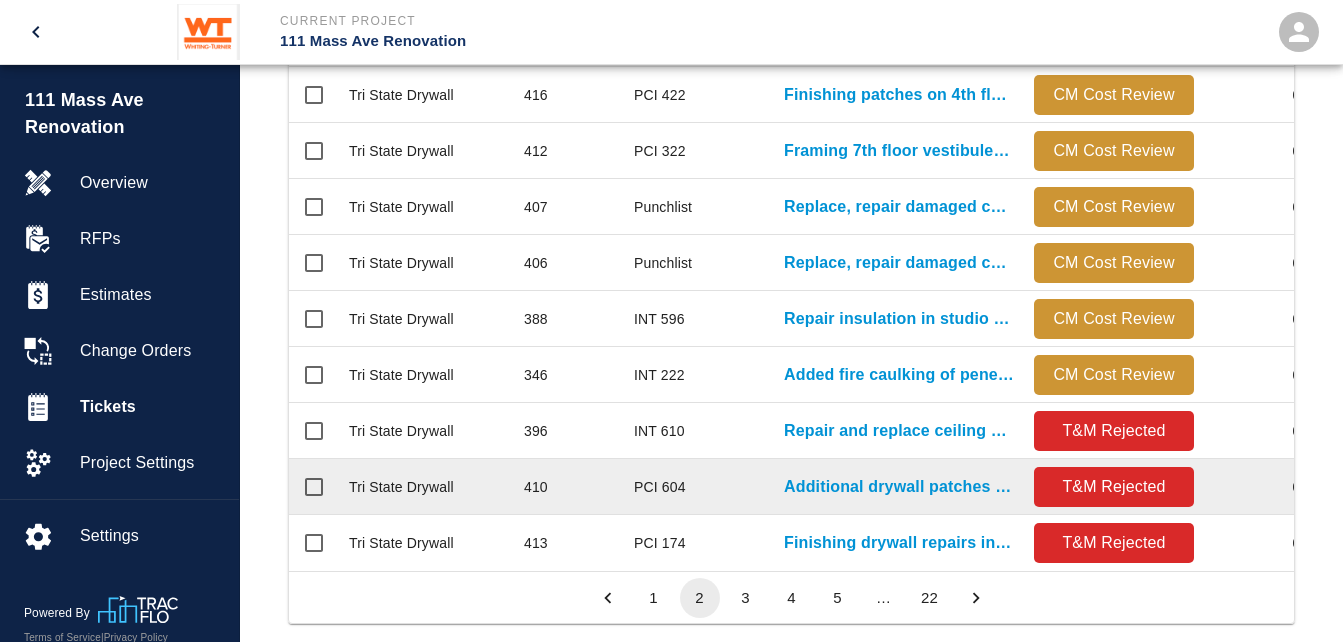 scroll, scrollTop: 1140, scrollLeft: 0, axis: vertical 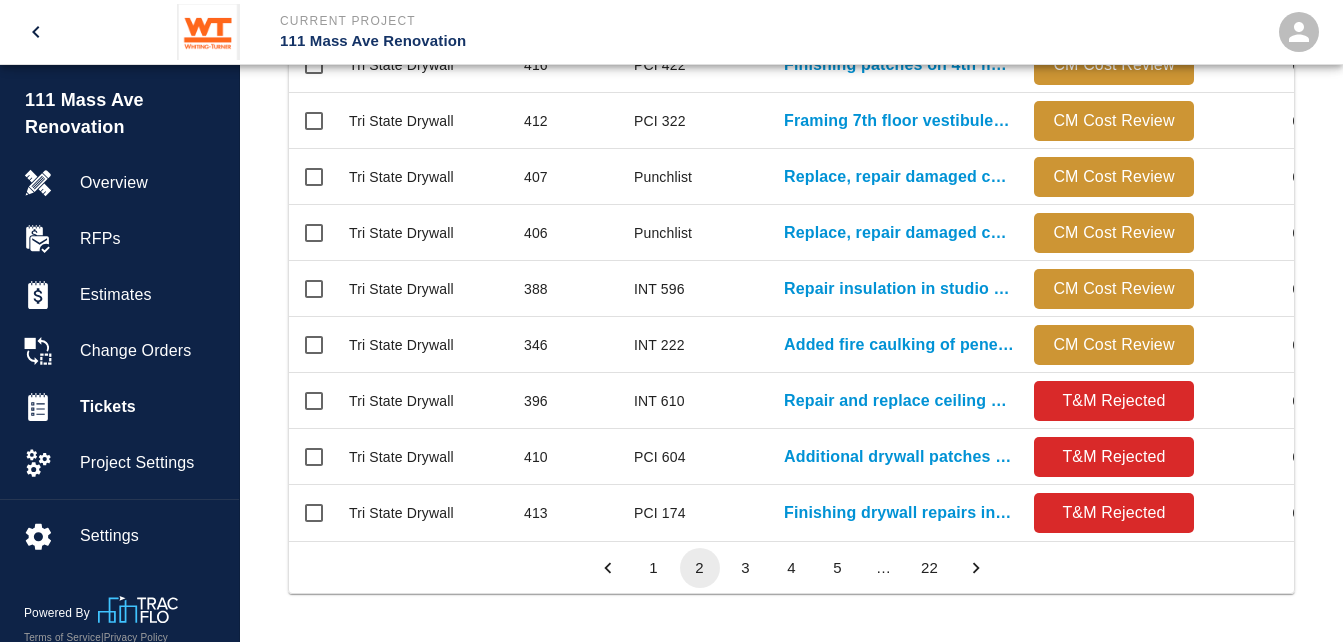 click on "5" at bounding box center [838, 568] 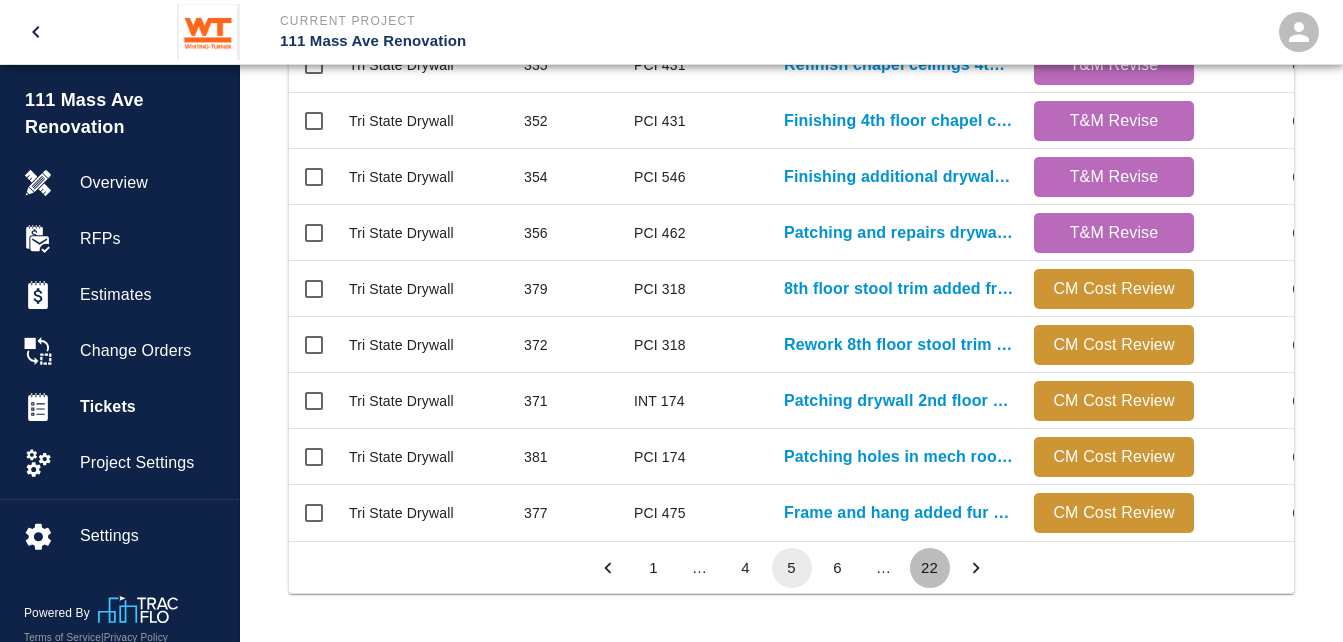 click on "22" at bounding box center (930, 568) 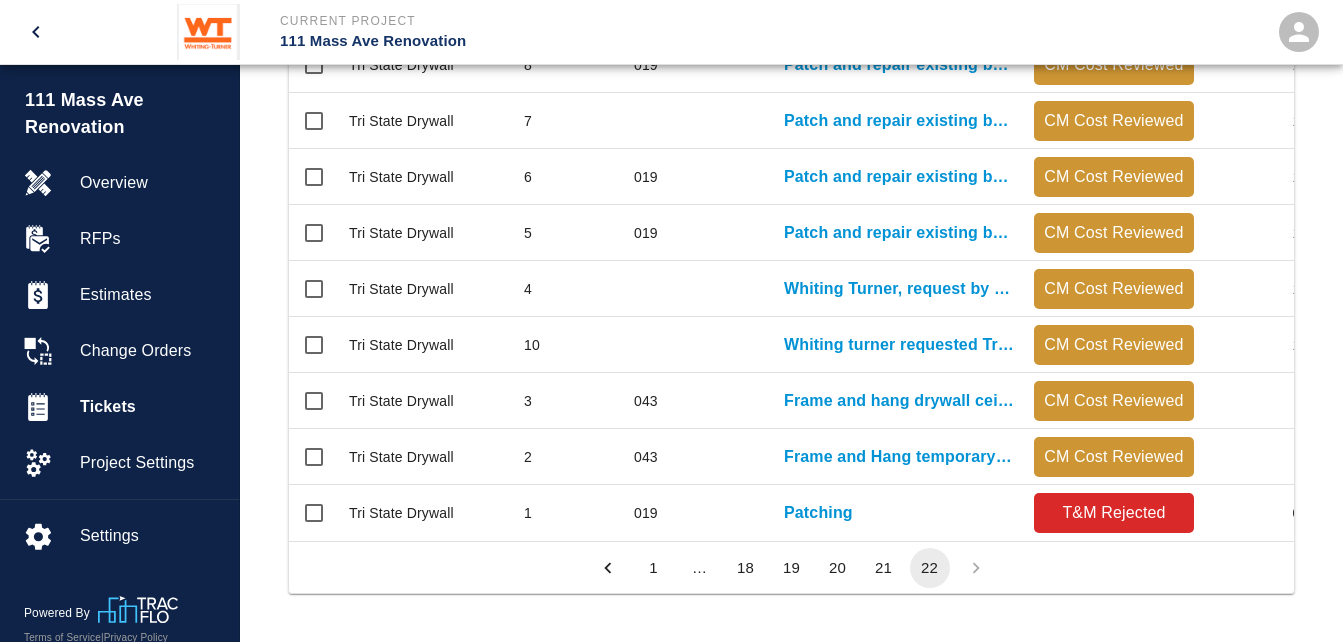 scroll, scrollTop: 860, scrollLeft: 0, axis: vertical 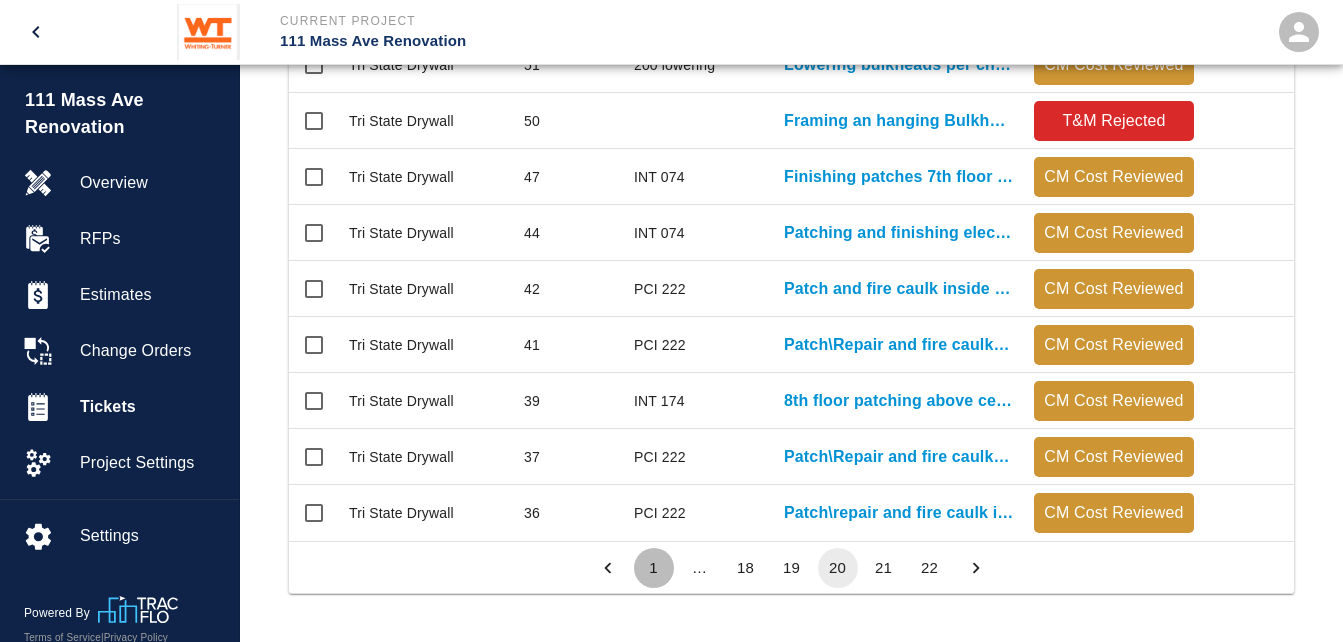 click on "1" at bounding box center [654, 568] 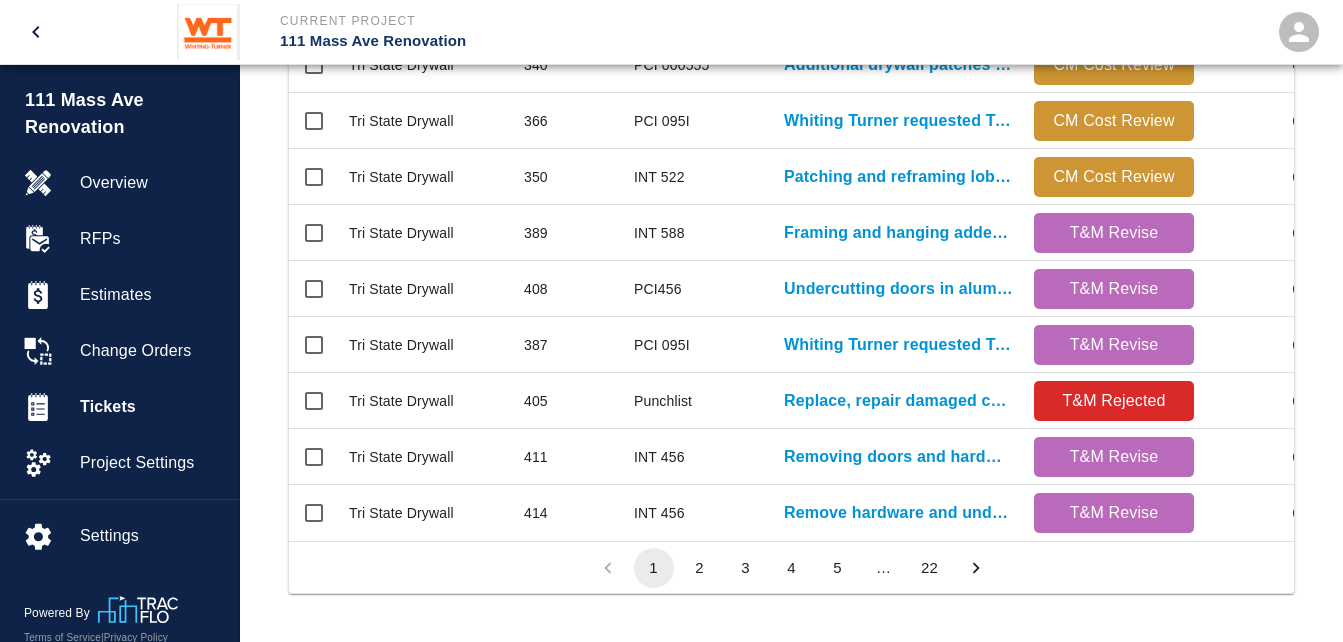click on "1" at bounding box center [654, 568] 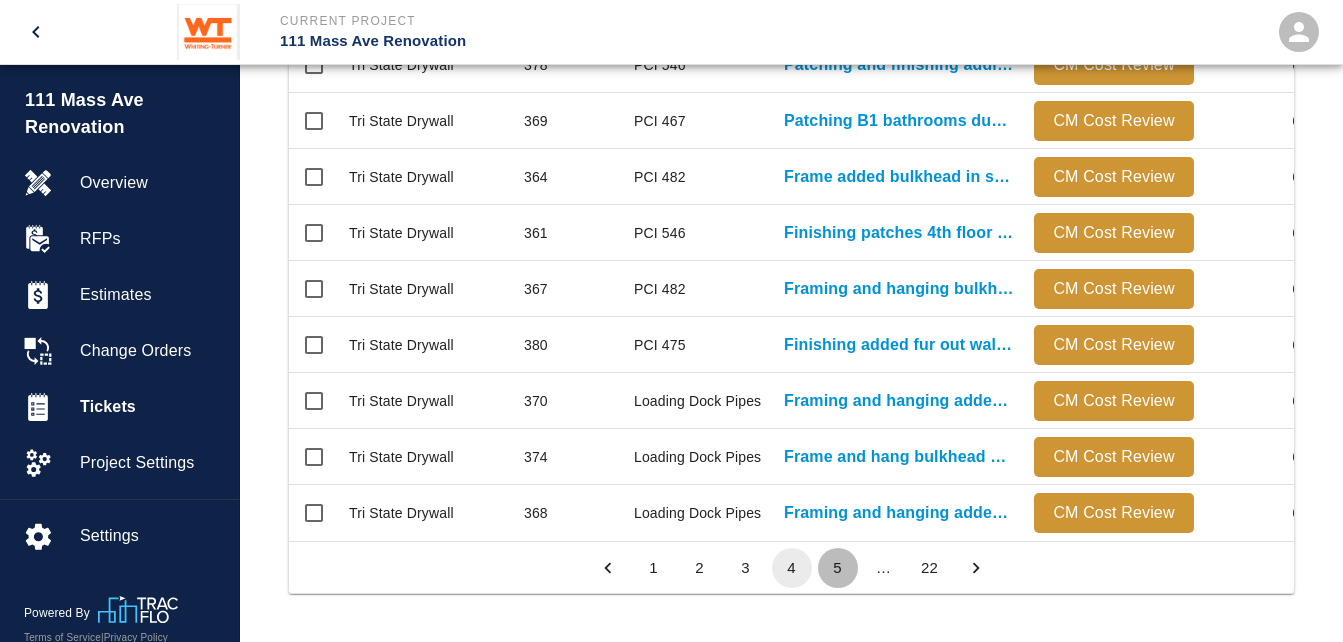 click on "5" at bounding box center [838, 568] 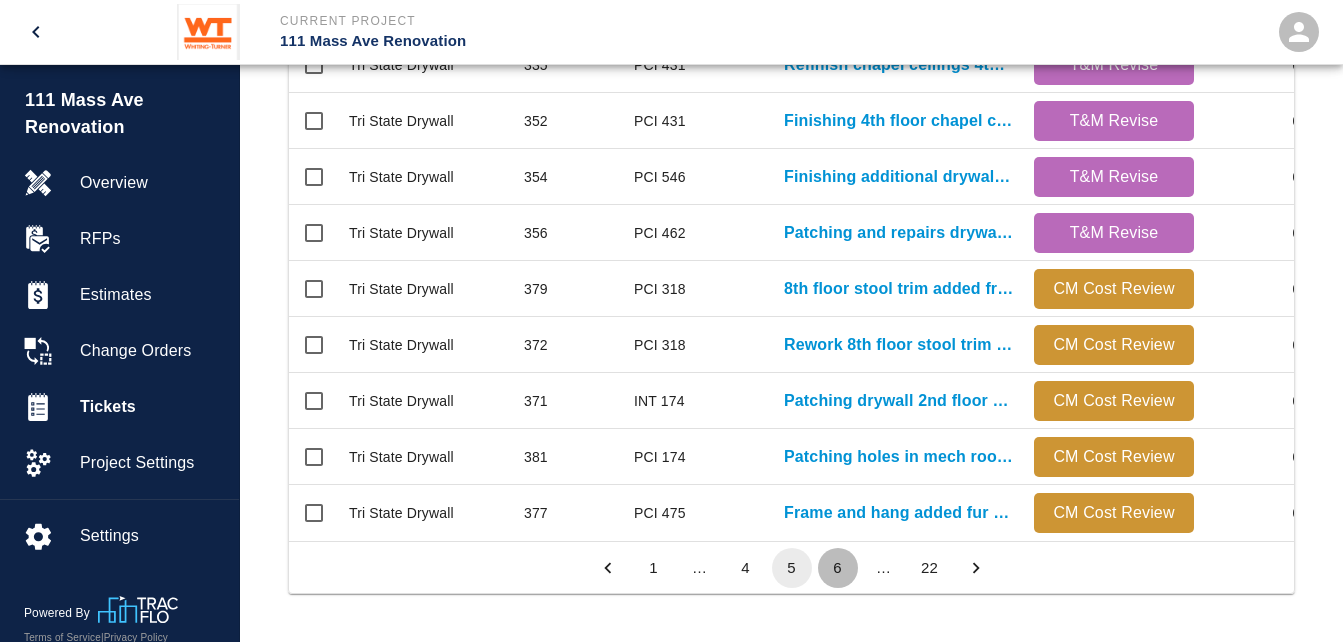 click on "6" at bounding box center [838, 568] 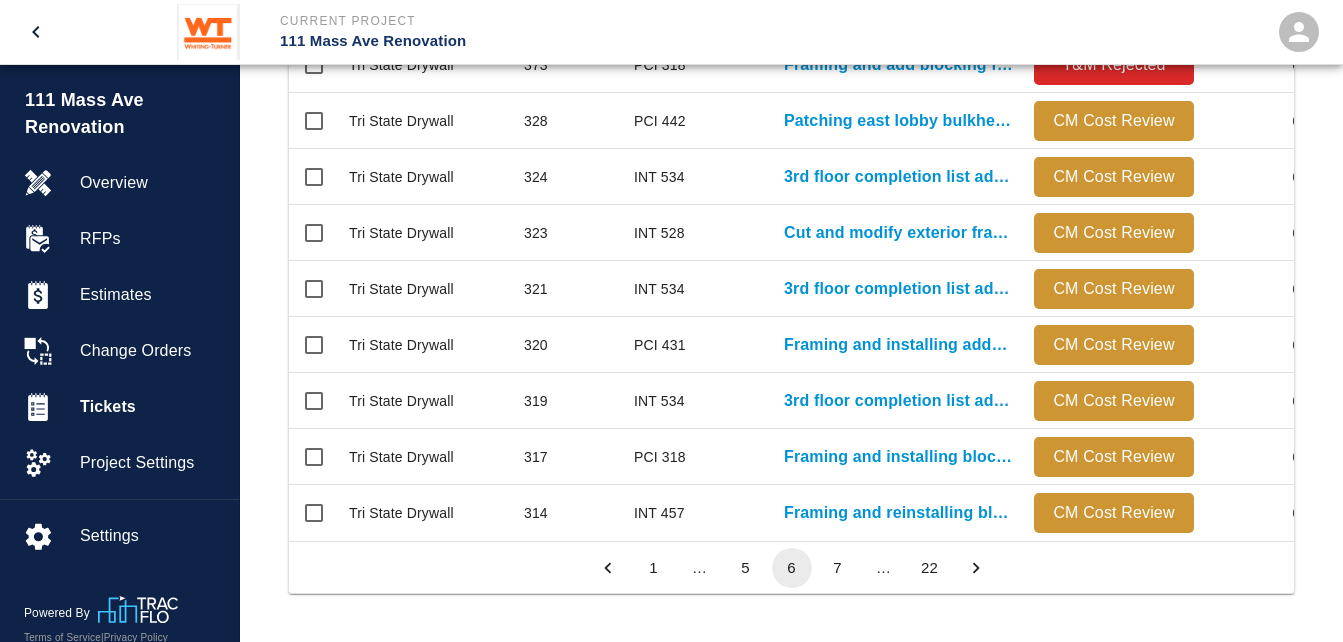 click on "7" at bounding box center (838, 568) 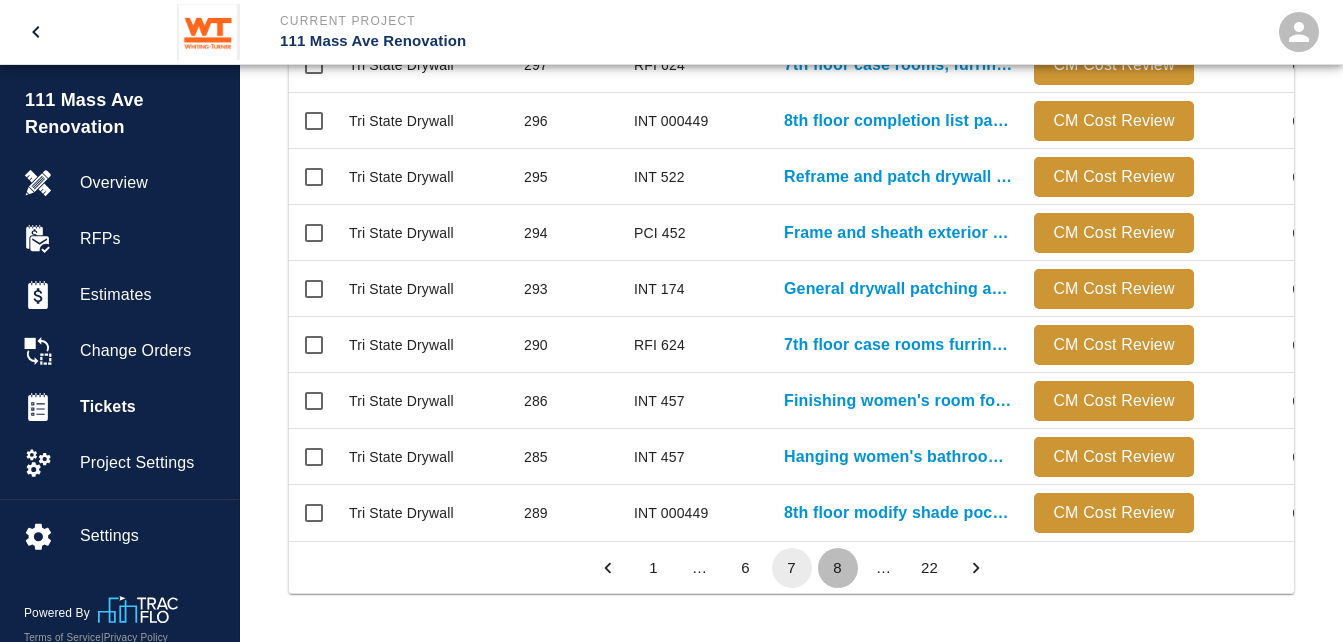 click on "8" at bounding box center (838, 568) 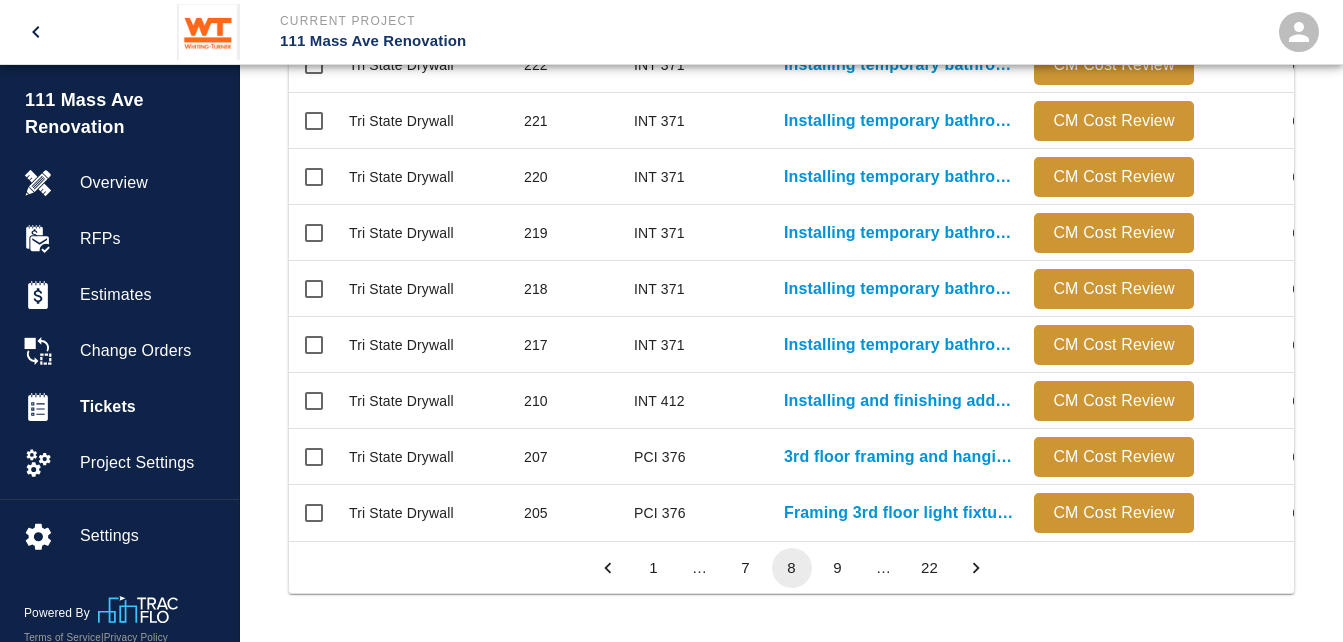 click on "9" at bounding box center [838, 568] 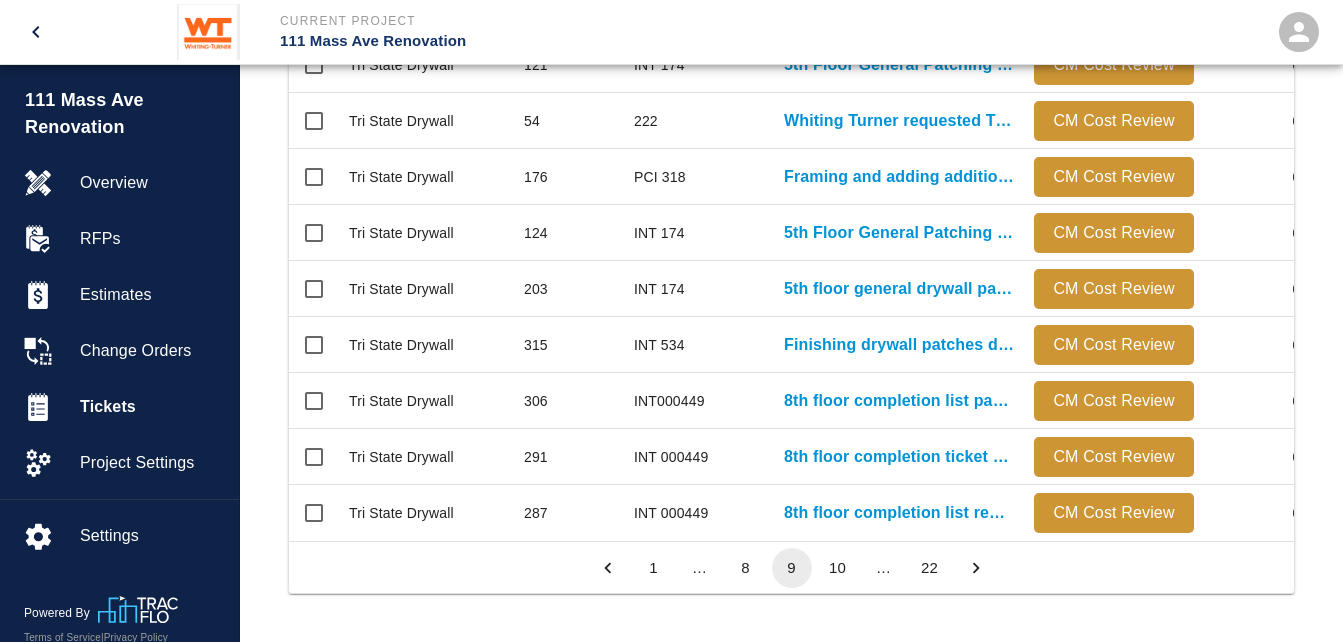 click on "9" at bounding box center [792, 568] 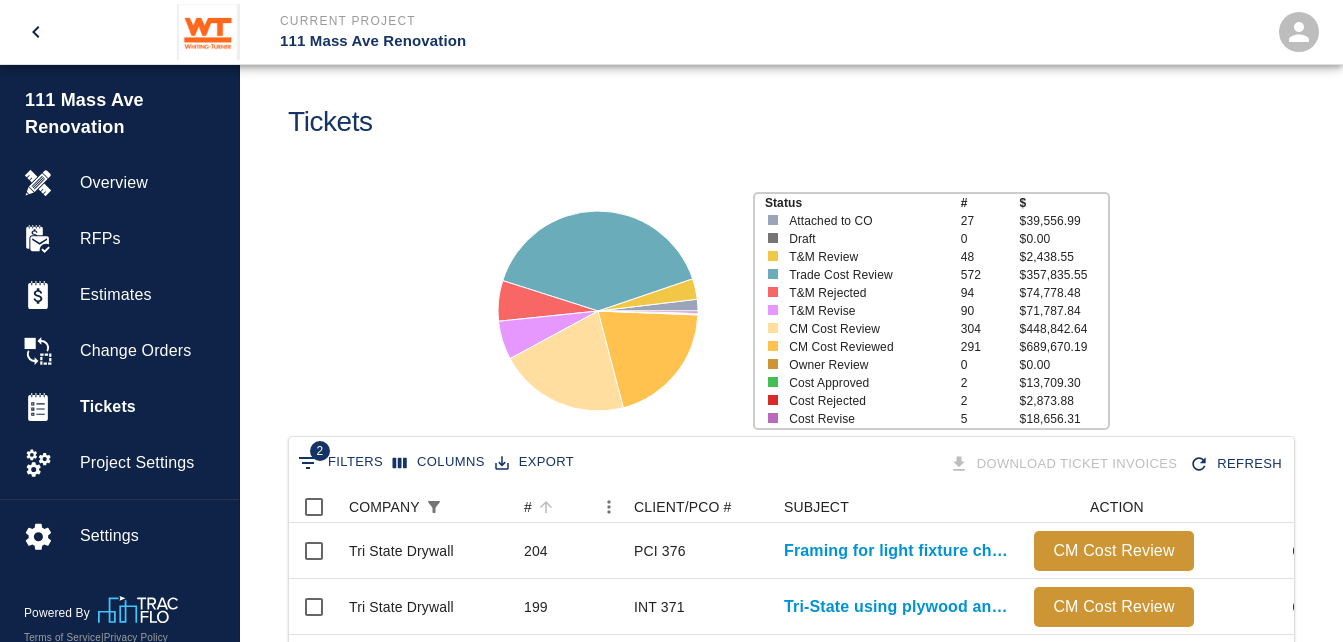 scroll, scrollTop: 22, scrollLeft: 0, axis: vertical 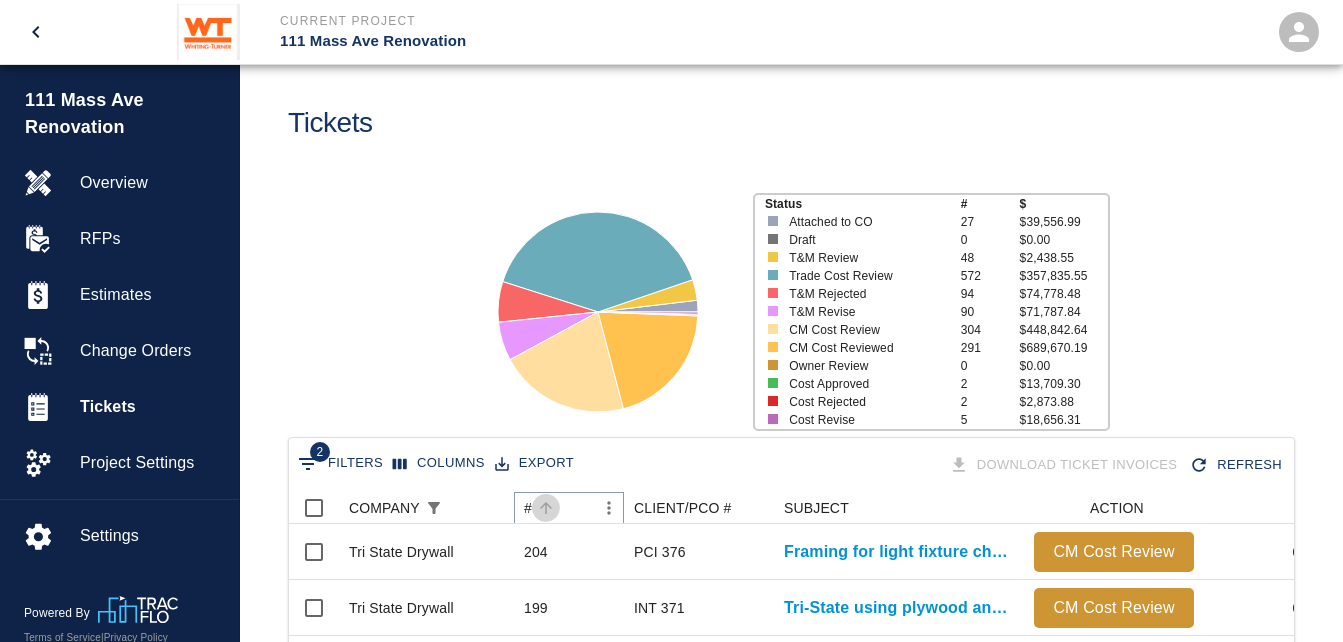 click at bounding box center (546, 508) 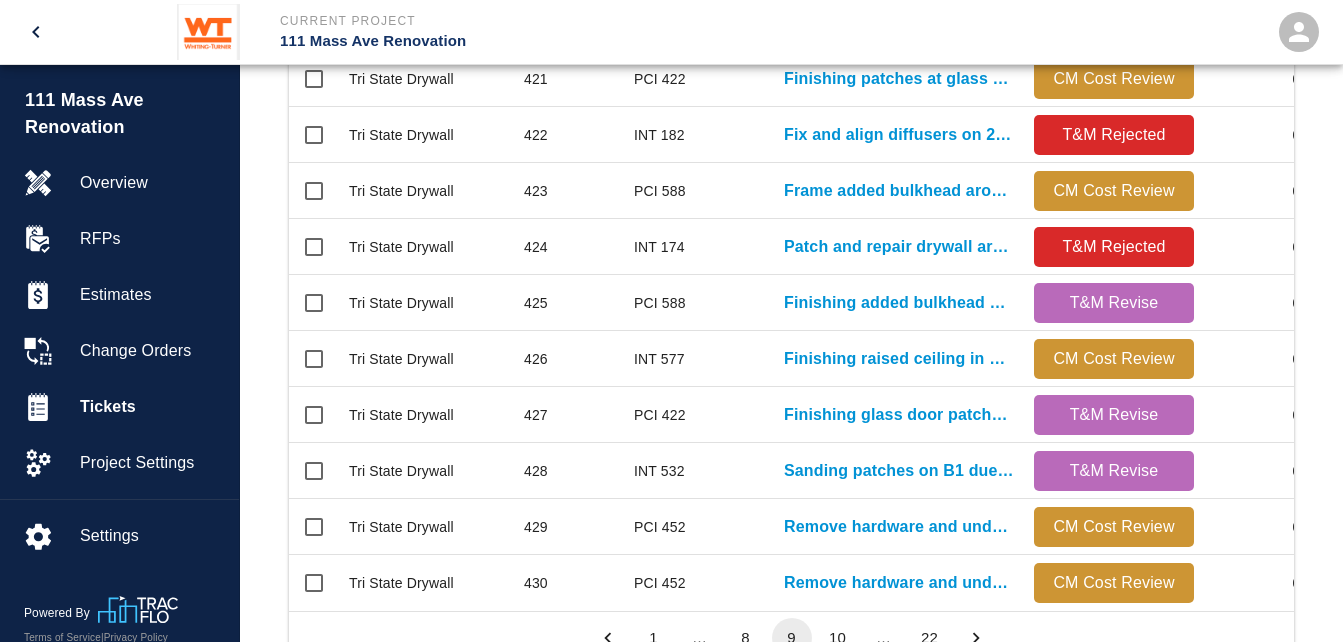 scroll, scrollTop: 1140, scrollLeft: 0, axis: vertical 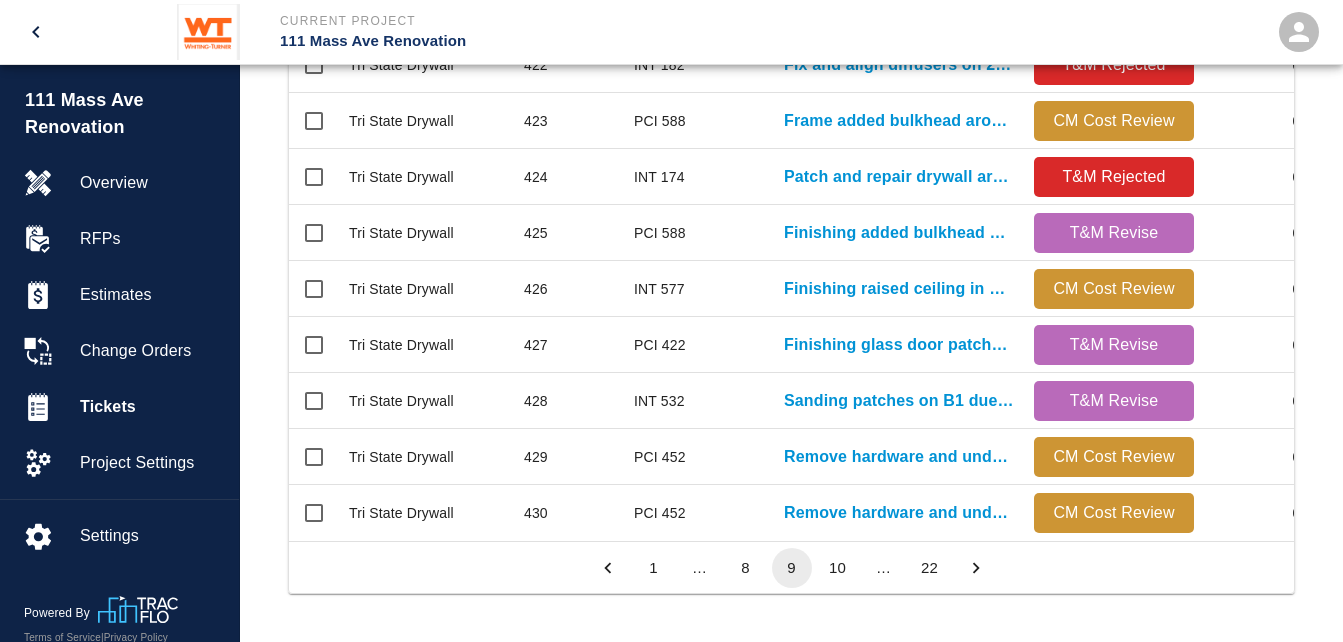 click on "10" at bounding box center [838, 568] 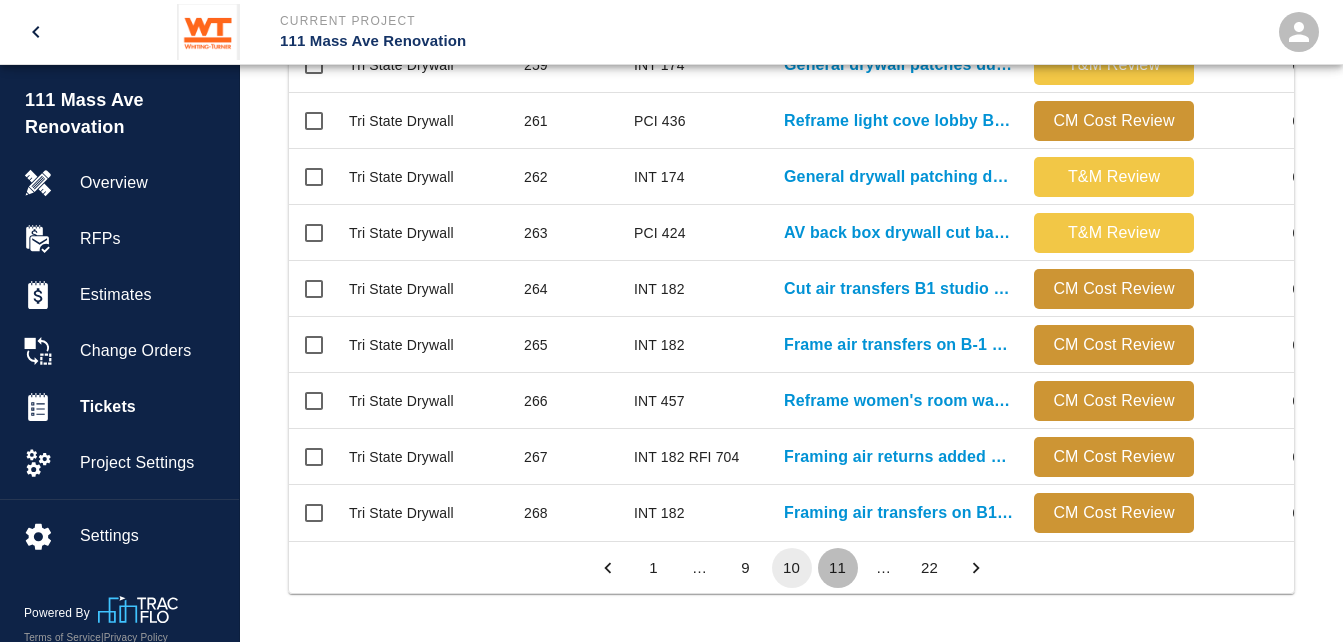 click on "11" at bounding box center (838, 568) 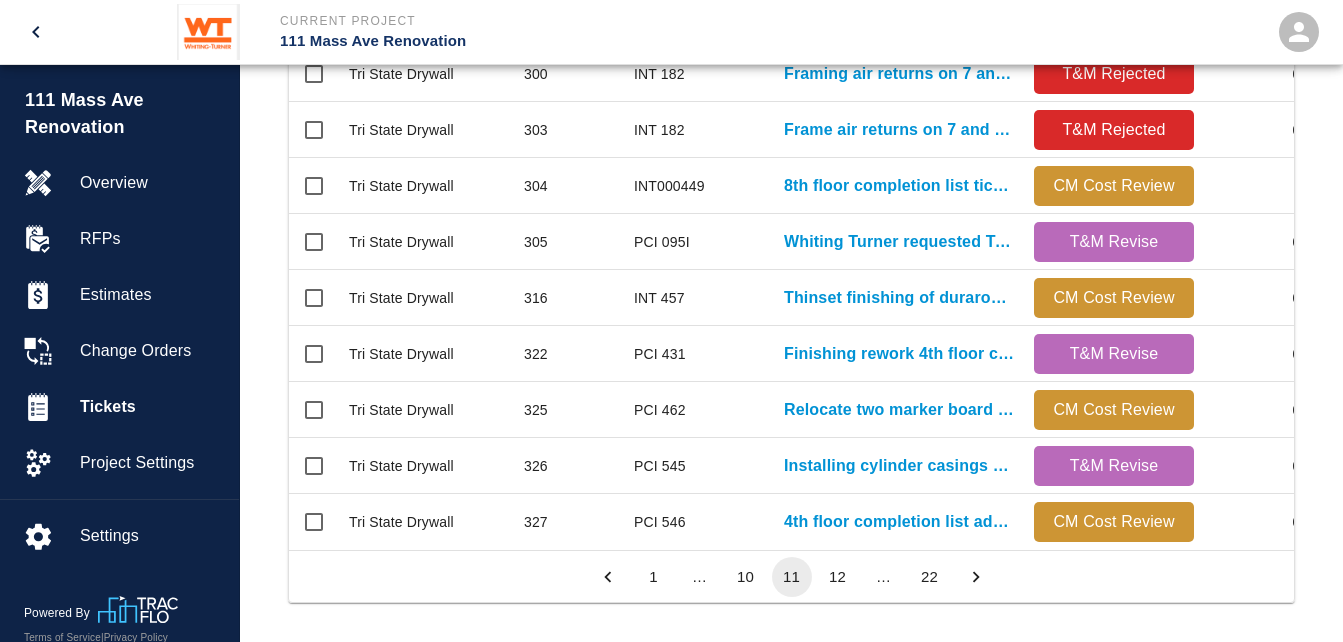 scroll, scrollTop: 1140, scrollLeft: 0, axis: vertical 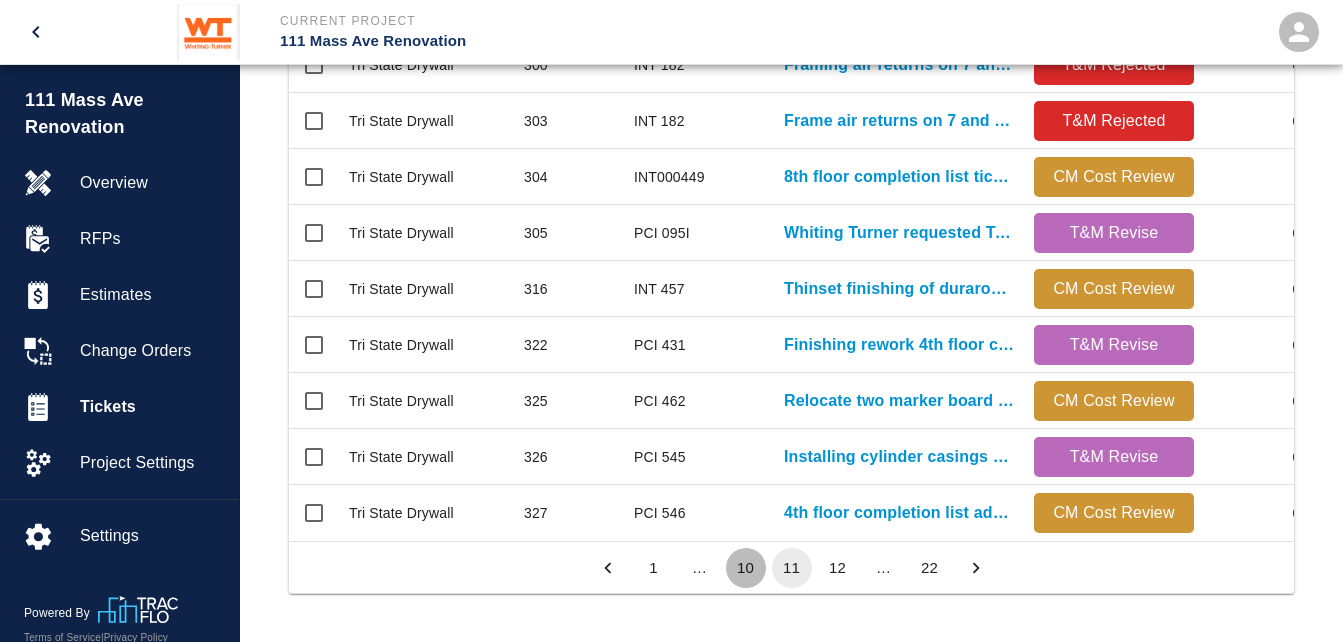 click on "10" at bounding box center [746, 568] 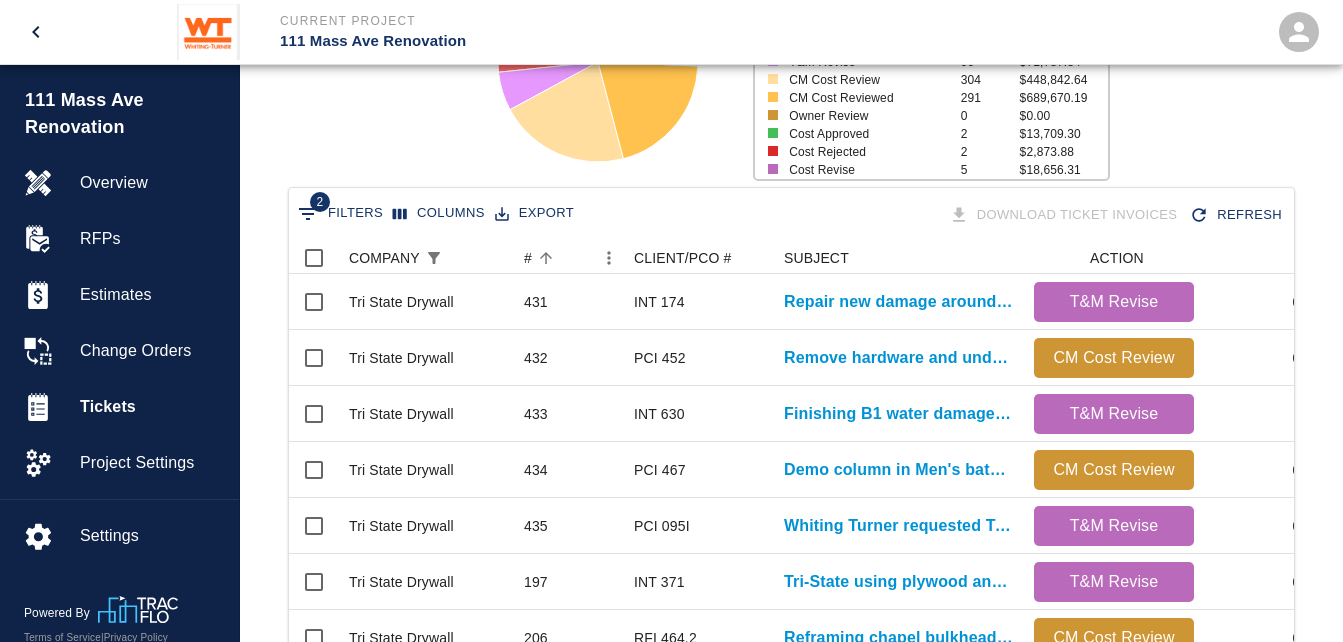 scroll, scrollTop: 268, scrollLeft: 0, axis: vertical 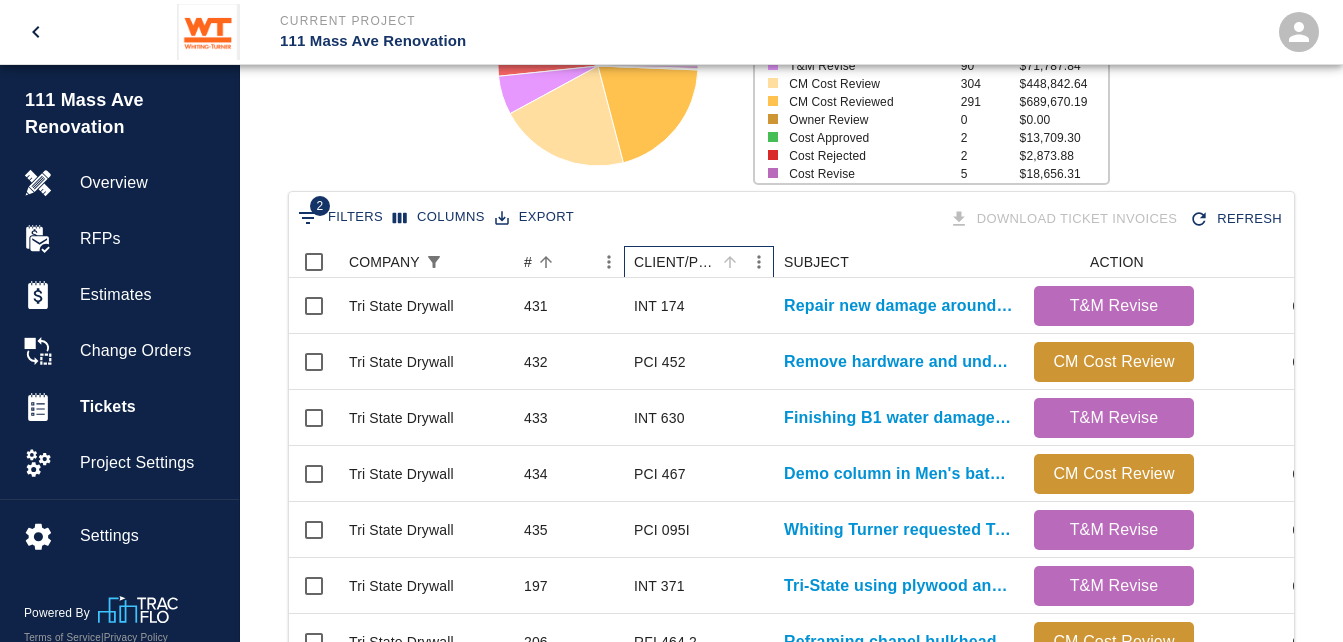 click on "CLIENT/PCO #" at bounding box center [675, 262] 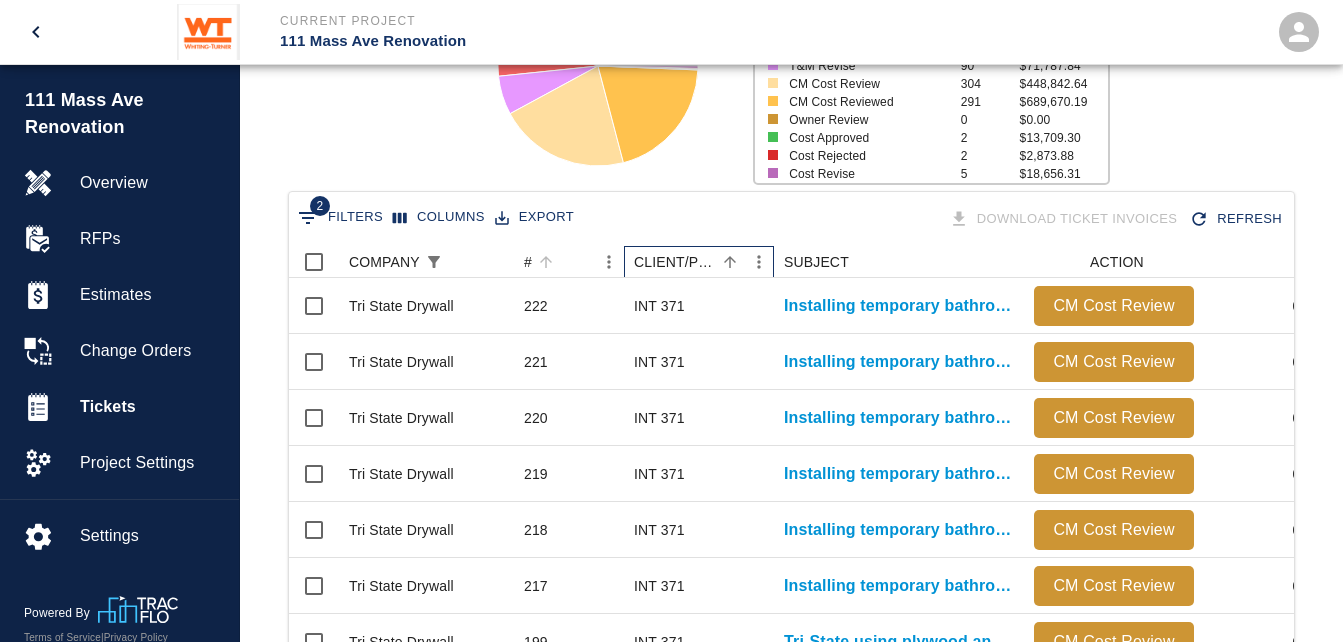 click on "CLIENT/PCO #" at bounding box center (675, 262) 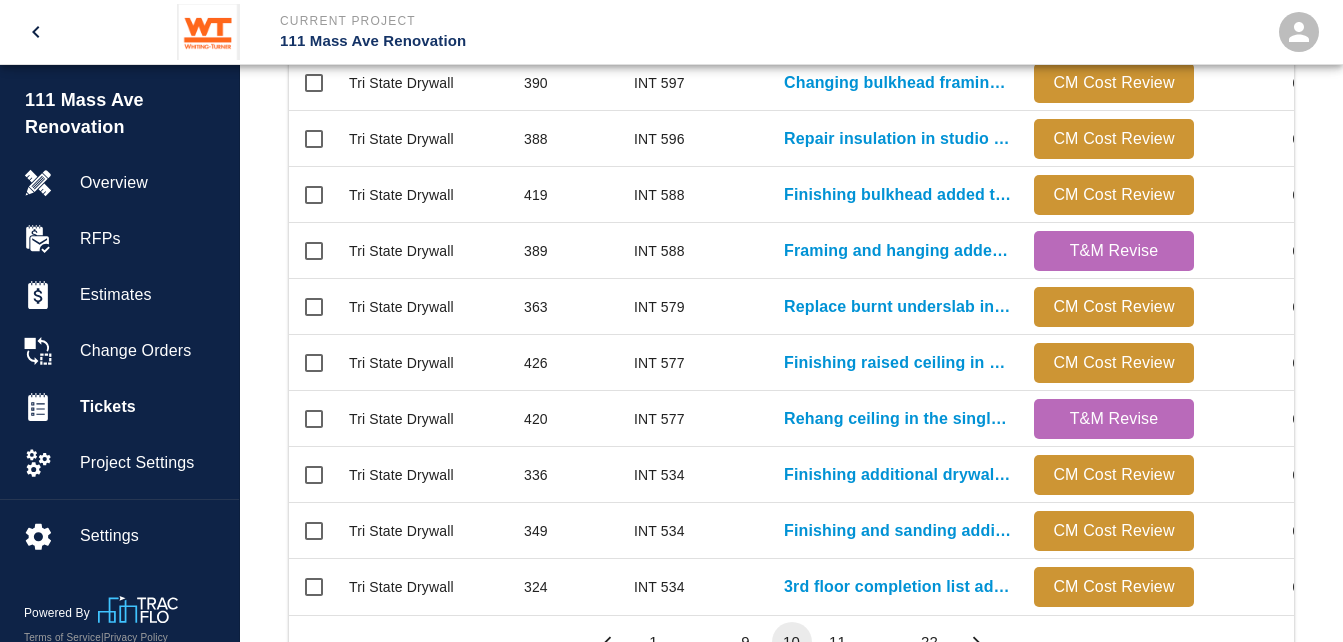 scroll, scrollTop: 1140, scrollLeft: 0, axis: vertical 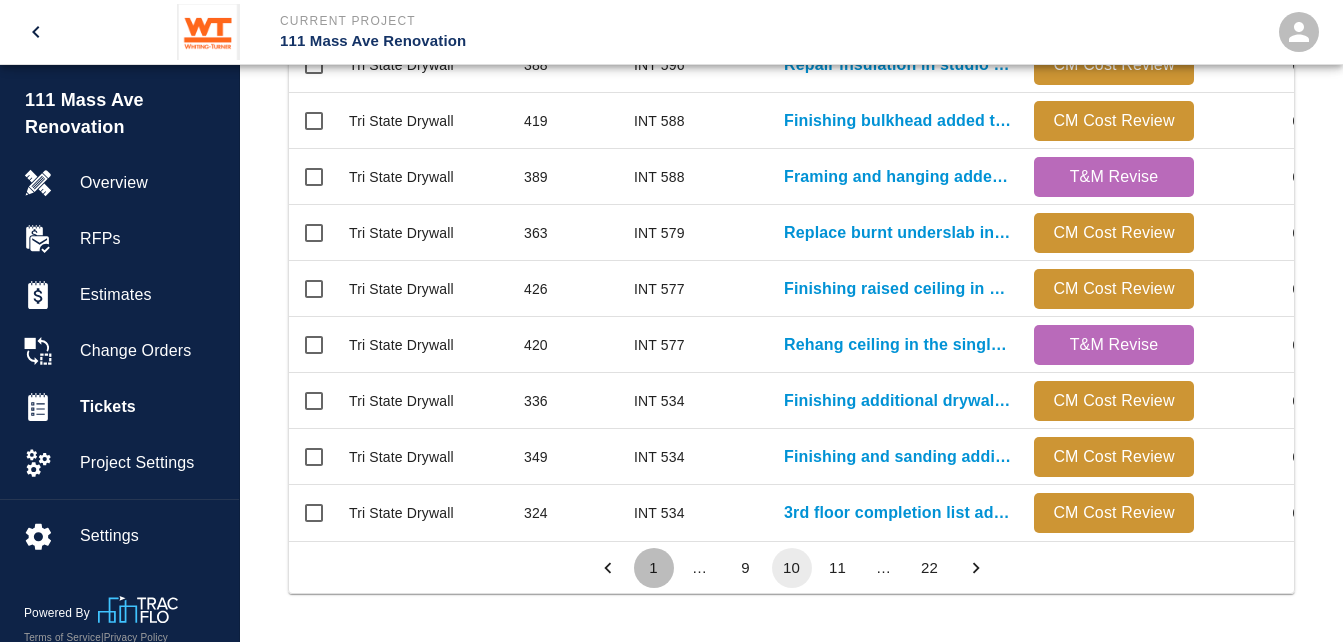 click on "1" at bounding box center [654, 568] 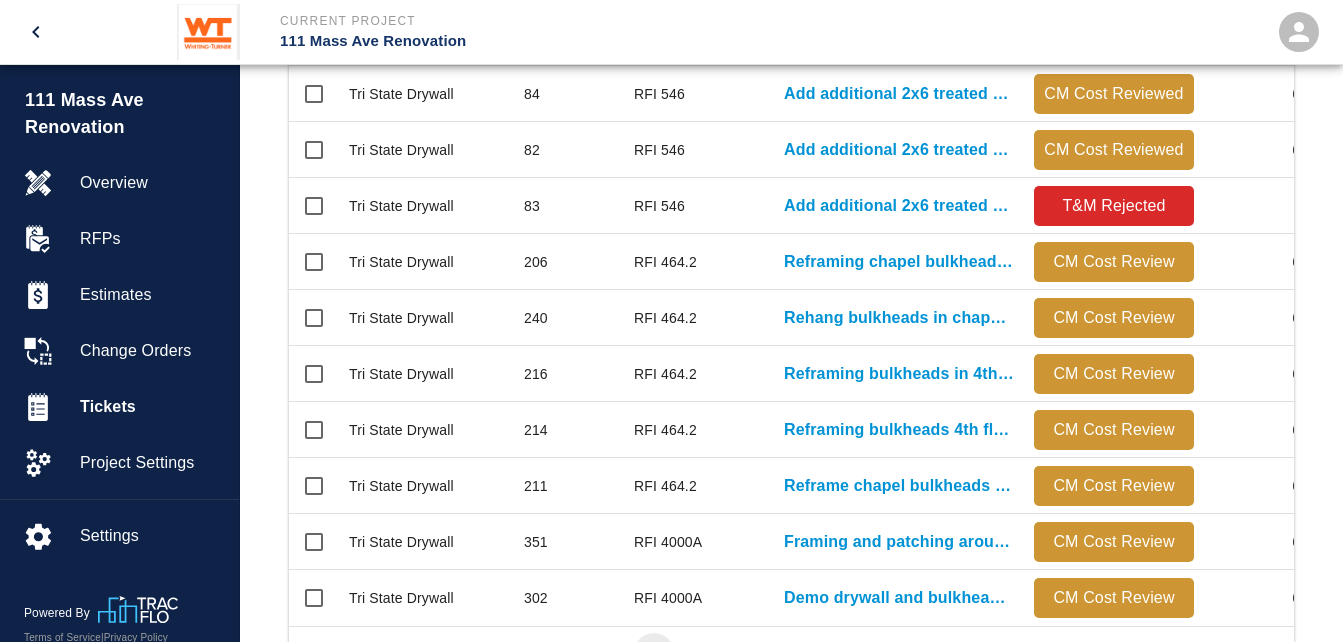 scroll, scrollTop: 1140, scrollLeft: 0, axis: vertical 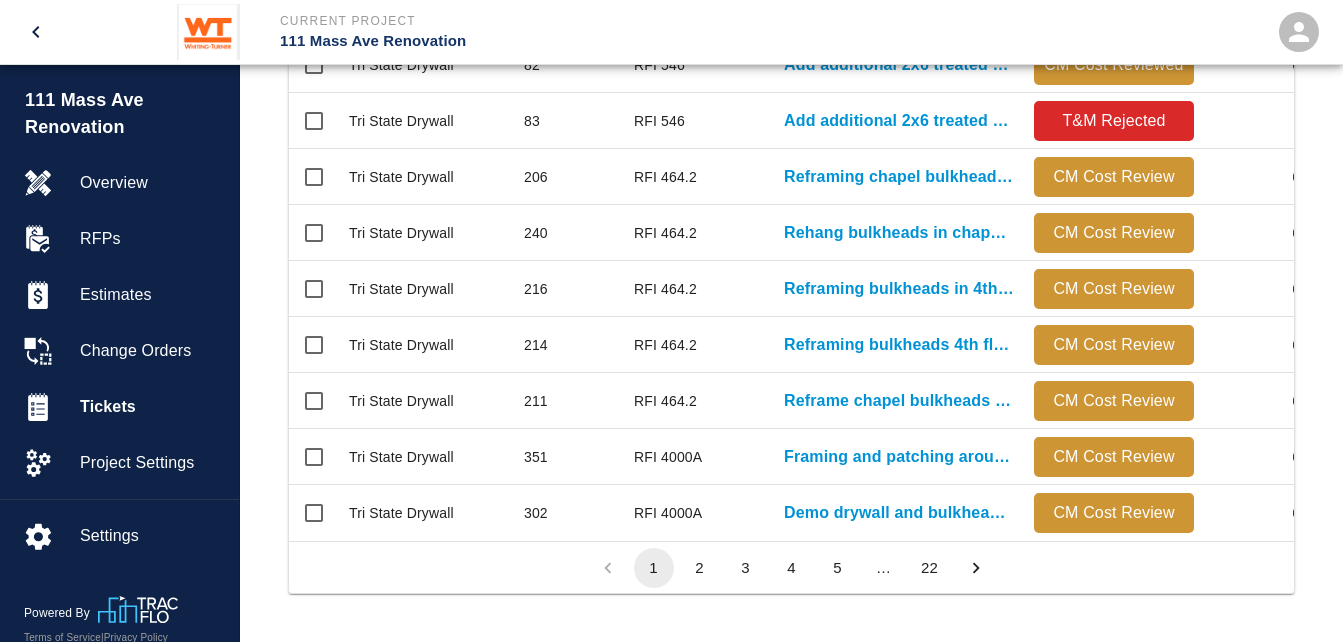 click on "22" at bounding box center (930, 568) 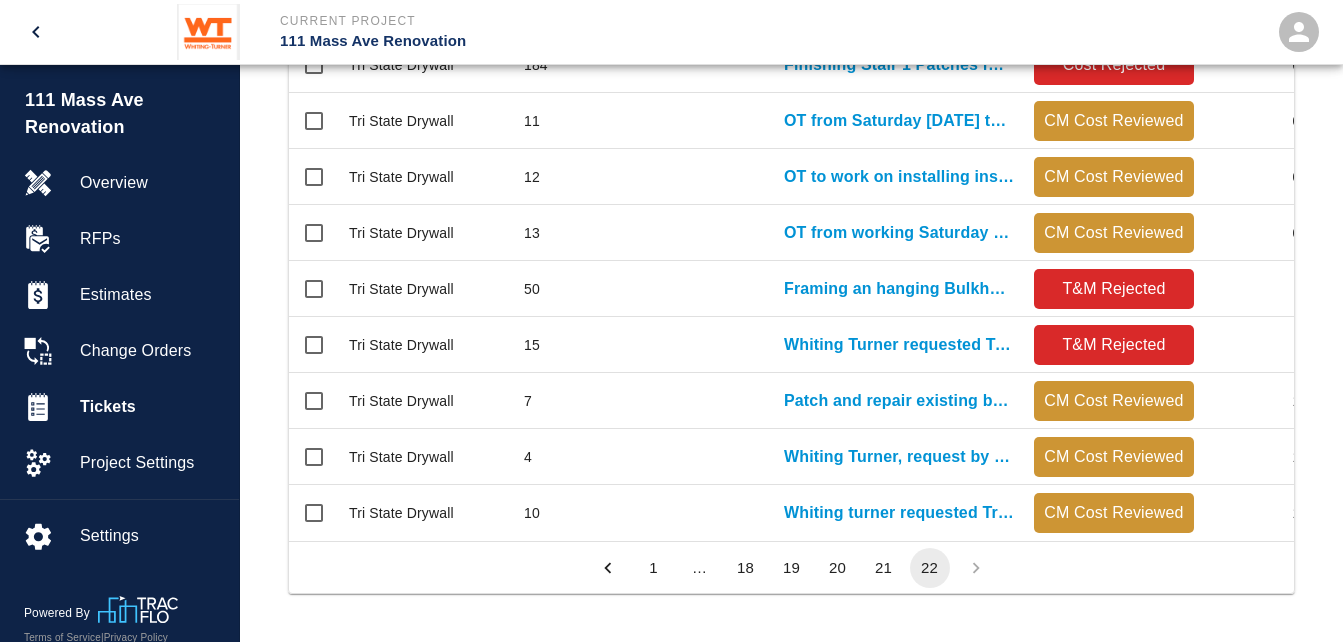 scroll, scrollTop: 860, scrollLeft: 0, axis: vertical 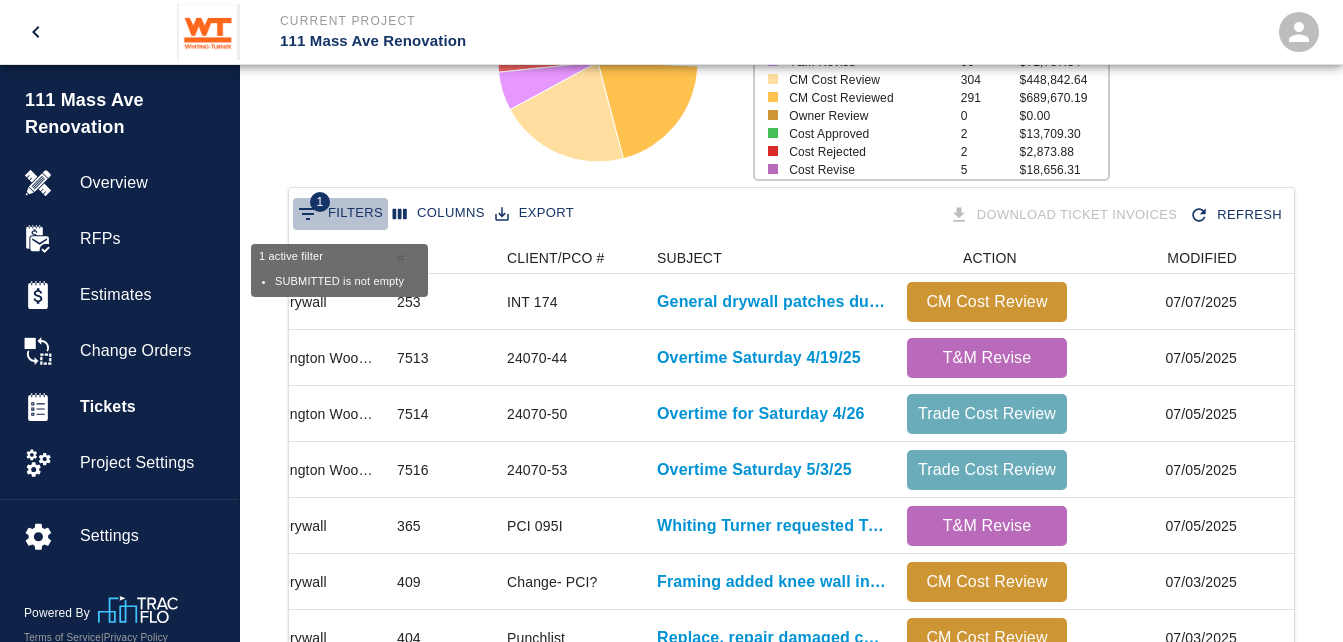 click on "1 Filters" at bounding box center (340, 214) 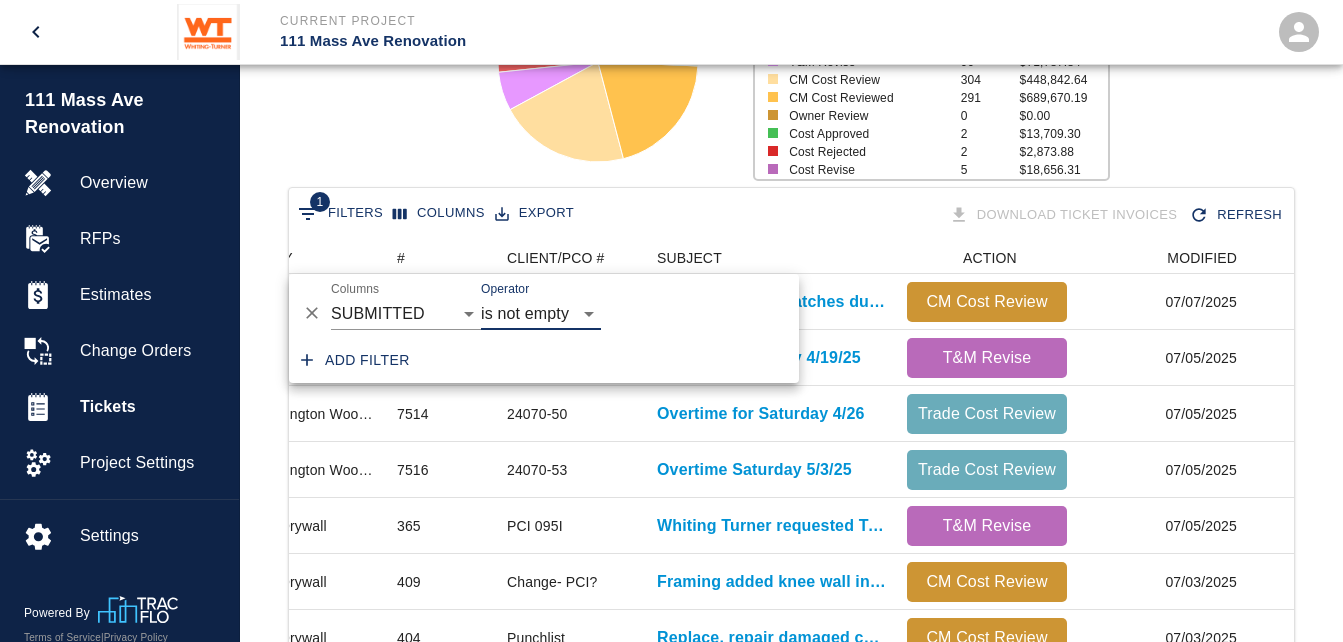 click on "Add filter" at bounding box center [355, 360] 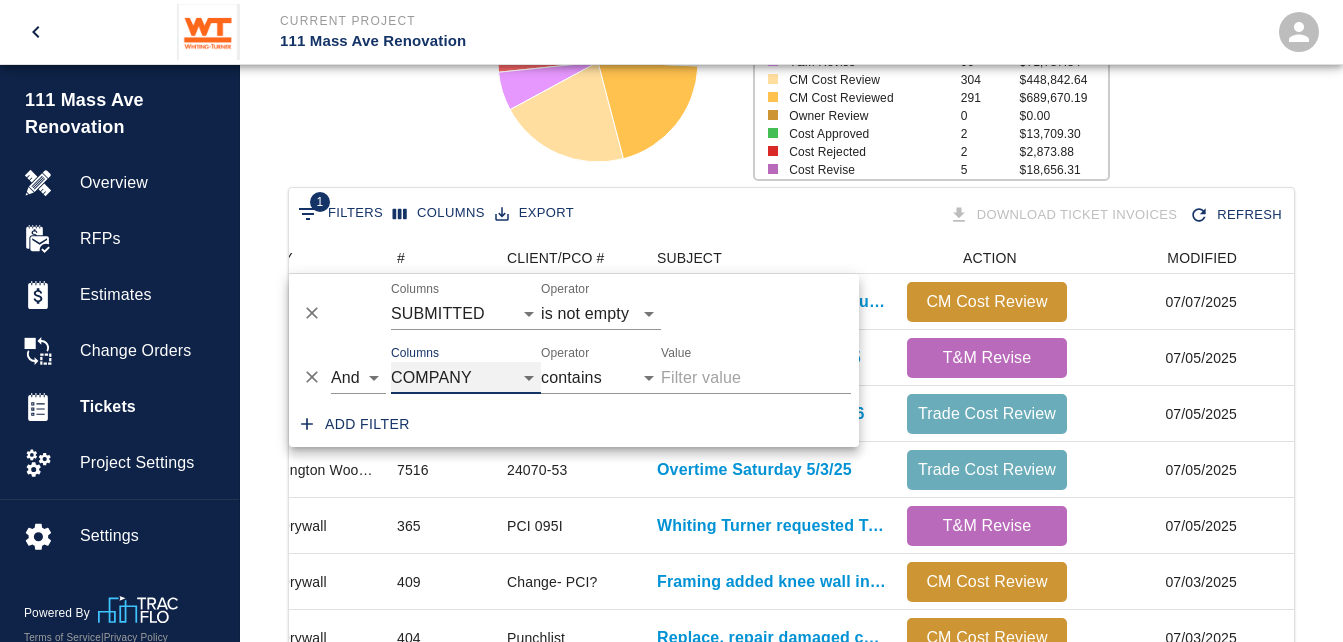 click on "COMPANY ID # CLIENT/PCO # SUBJECT DESCRIPTION ACTION WORK MODIFIED CREATED CODES CO # INV # INBOX TOTAL CLOSED SUBMITTED APPROVED DATE CM COST APPROVED" at bounding box center (466, 378) 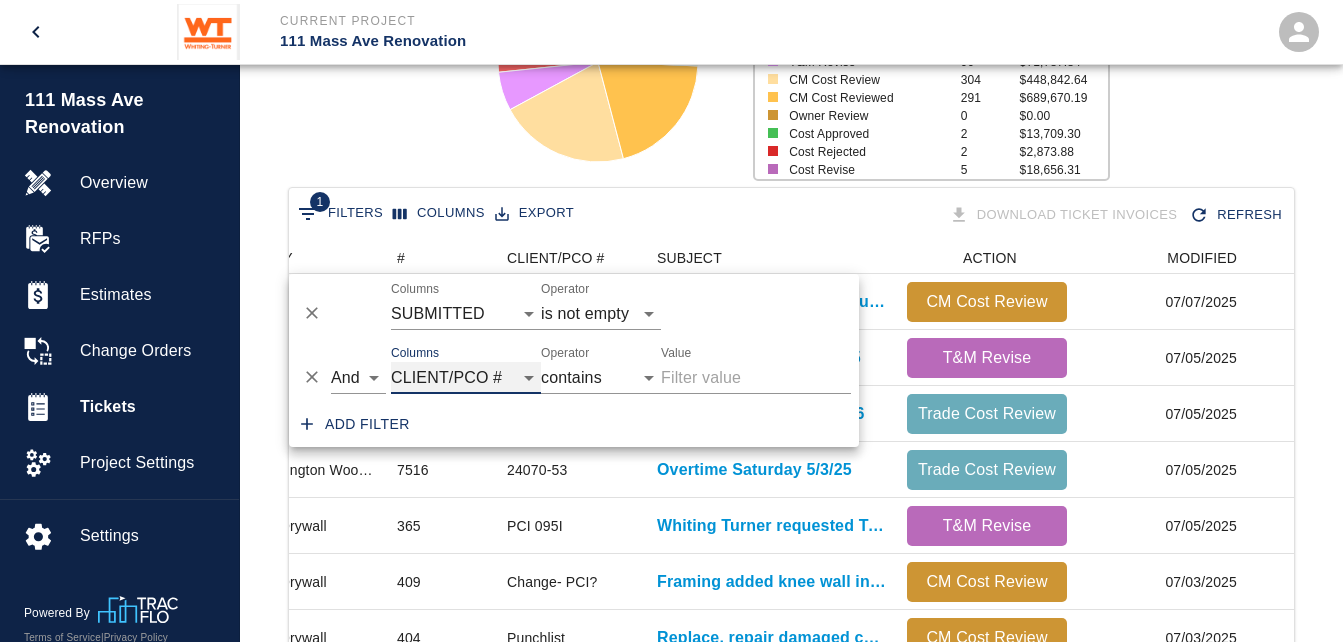 click on "COMPANY ID # CLIENT/PCO # SUBJECT DESCRIPTION ACTION WORK MODIFIED CREATED CODES CO # INV # INBOX TOTAL CLOSED SUBMITTED APPROVED DATE CM COST APPROVED" at bounding box center (466, 378) 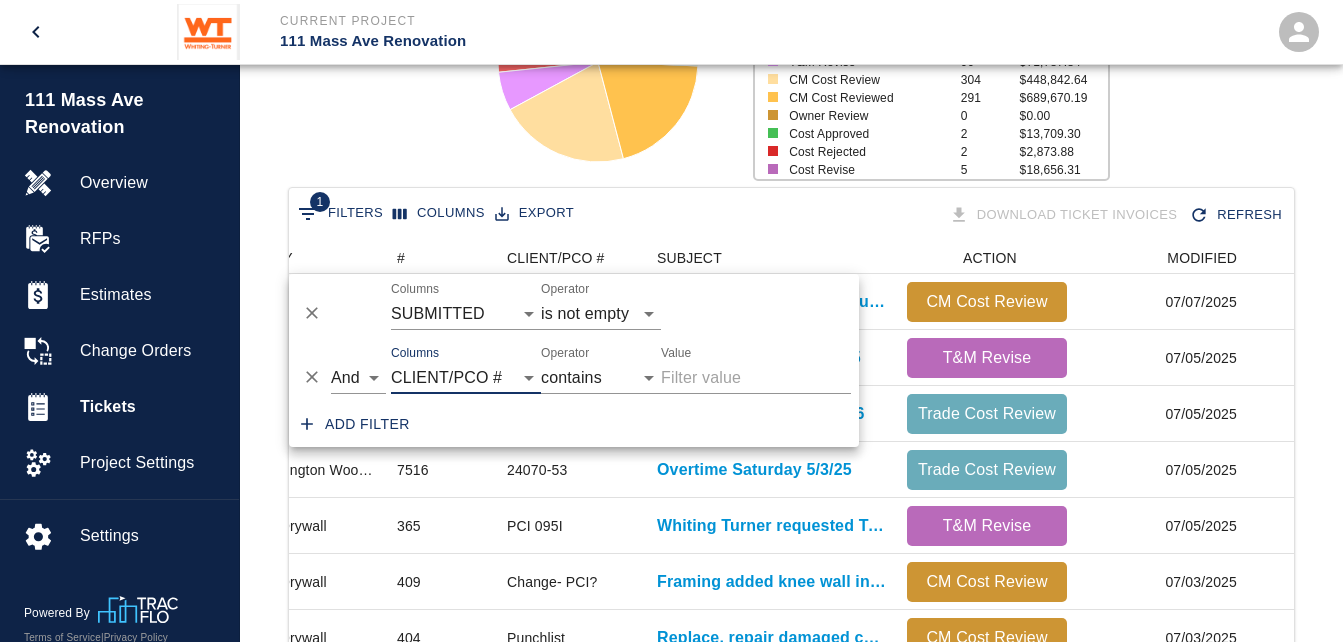 click on "Value" at bounding box center (756, 378) 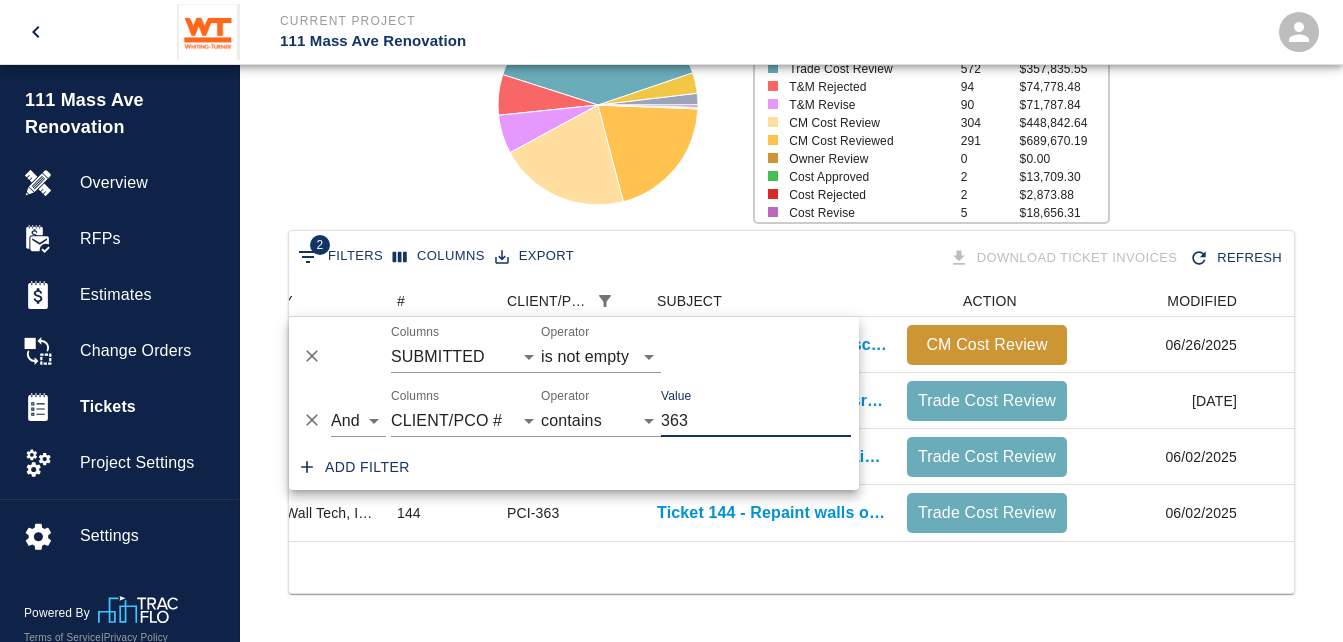 scroll, scrollTop: 244, scrollLeft: 0, axis: vertical 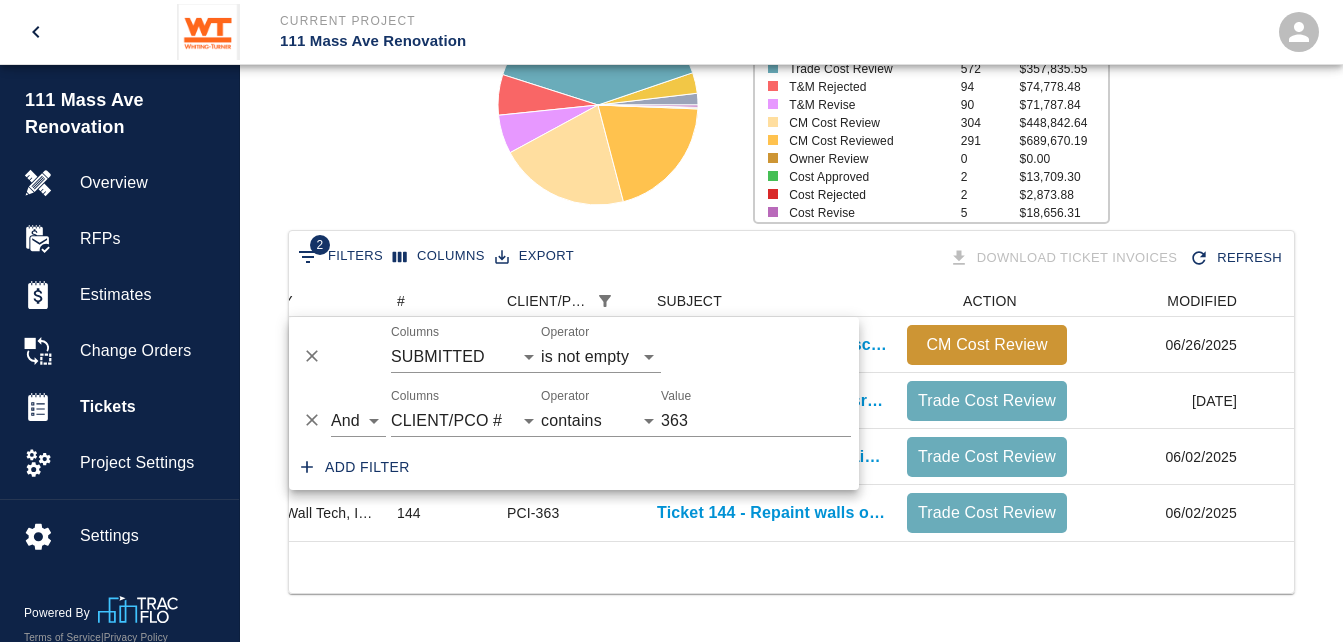 click at bounding box center [791, 567] 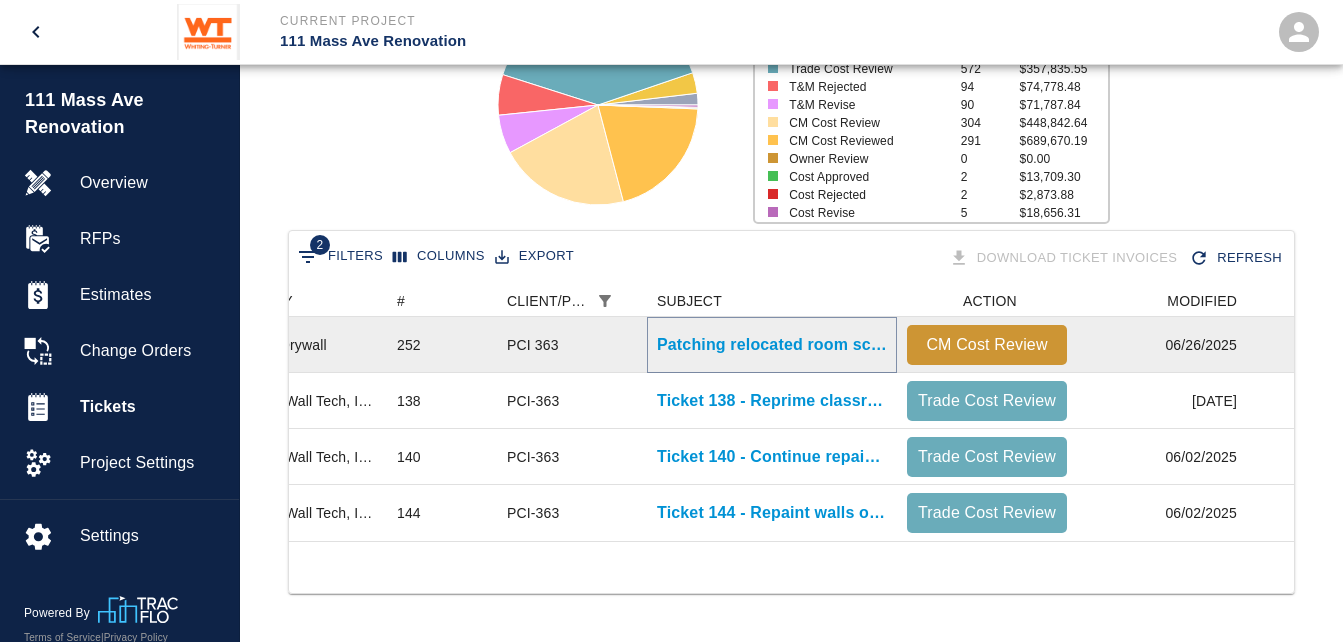 click on "Patching relocated room schedulers on 2nd and 3rd floors." at bounding box center [772, 345] 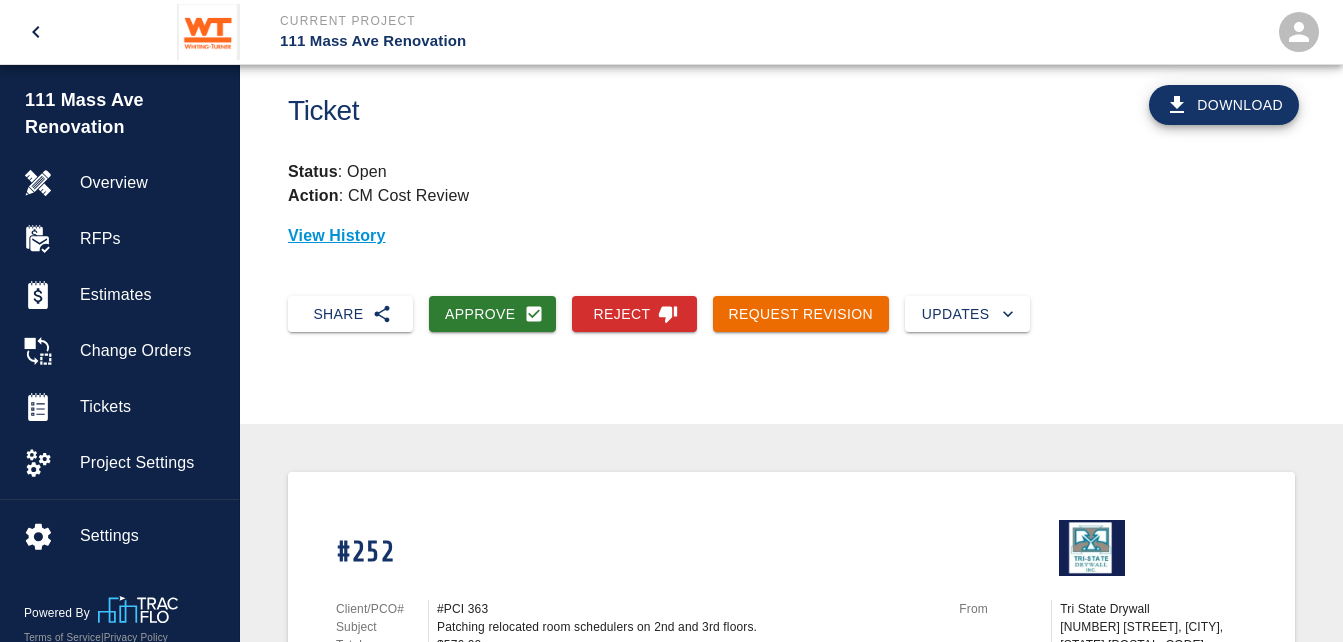 scroll, scrollTop: 0, scrollLeft: 0, axis: both 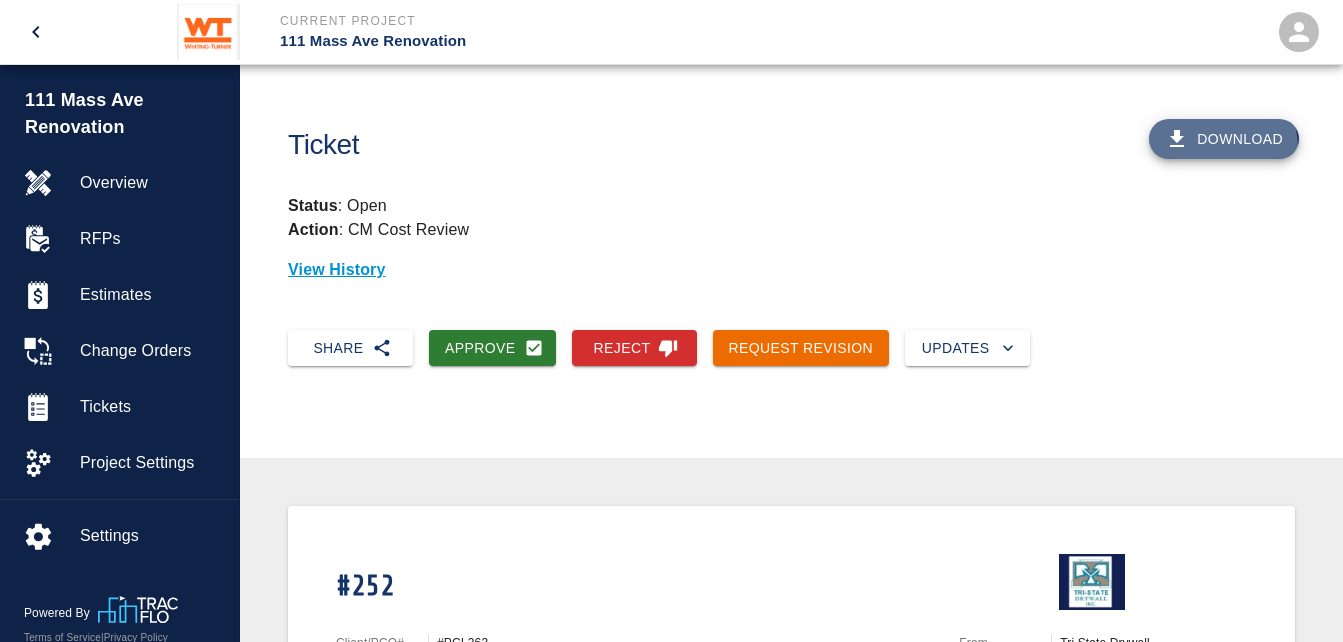click on "Download" at bounding box center (1224, 139) 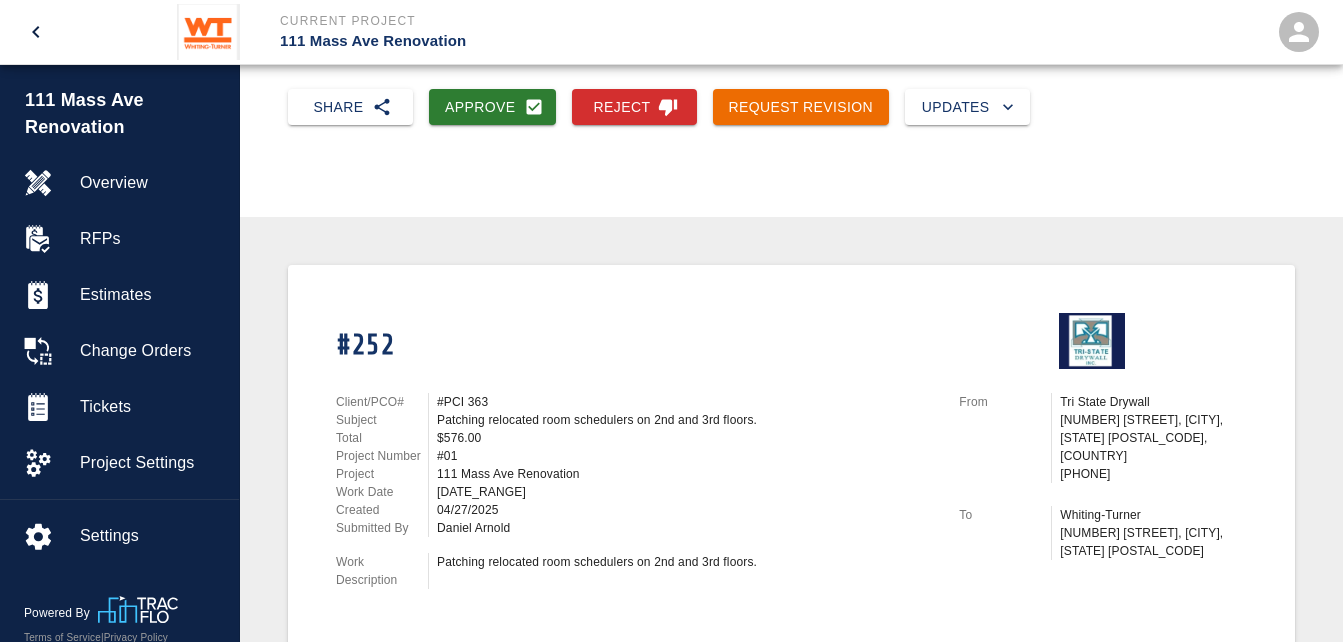 scroll, scrollTop: 244, scrollLeft: 0, axis: vertical 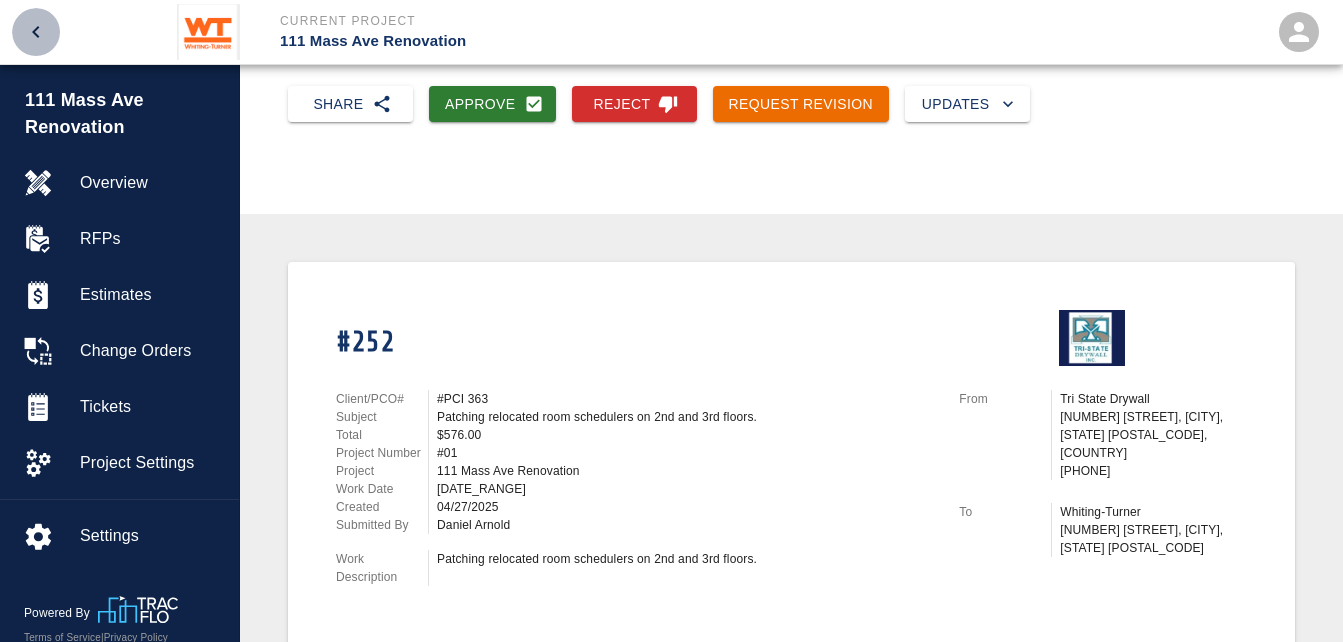 click at bounding box center [36, 32] 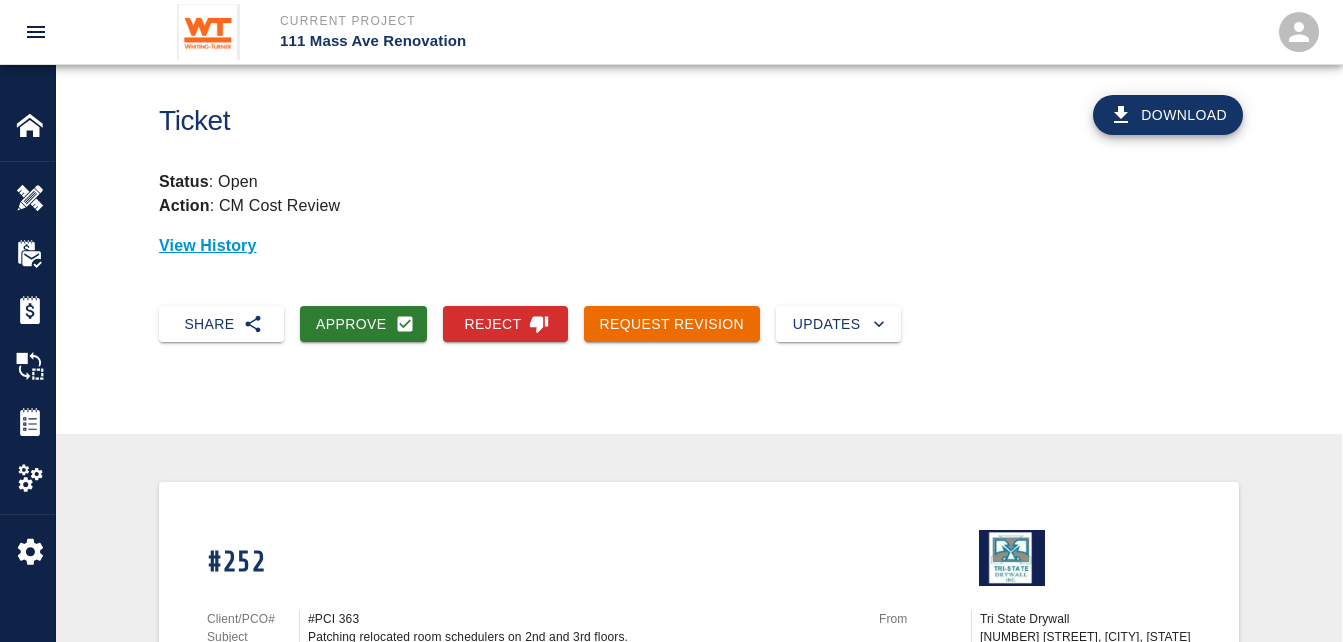 scroll, scrollTop: 0, scrollLeft: 0, axis: both 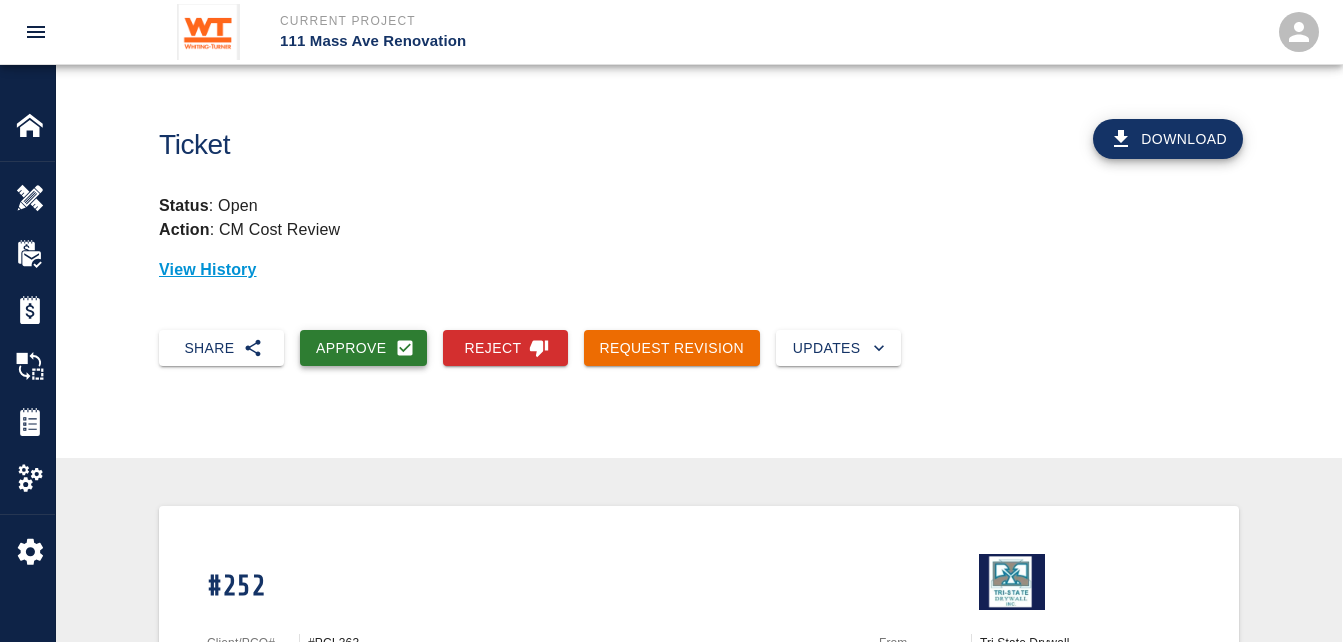 click on "Approve" at bounding box center (363, 348) 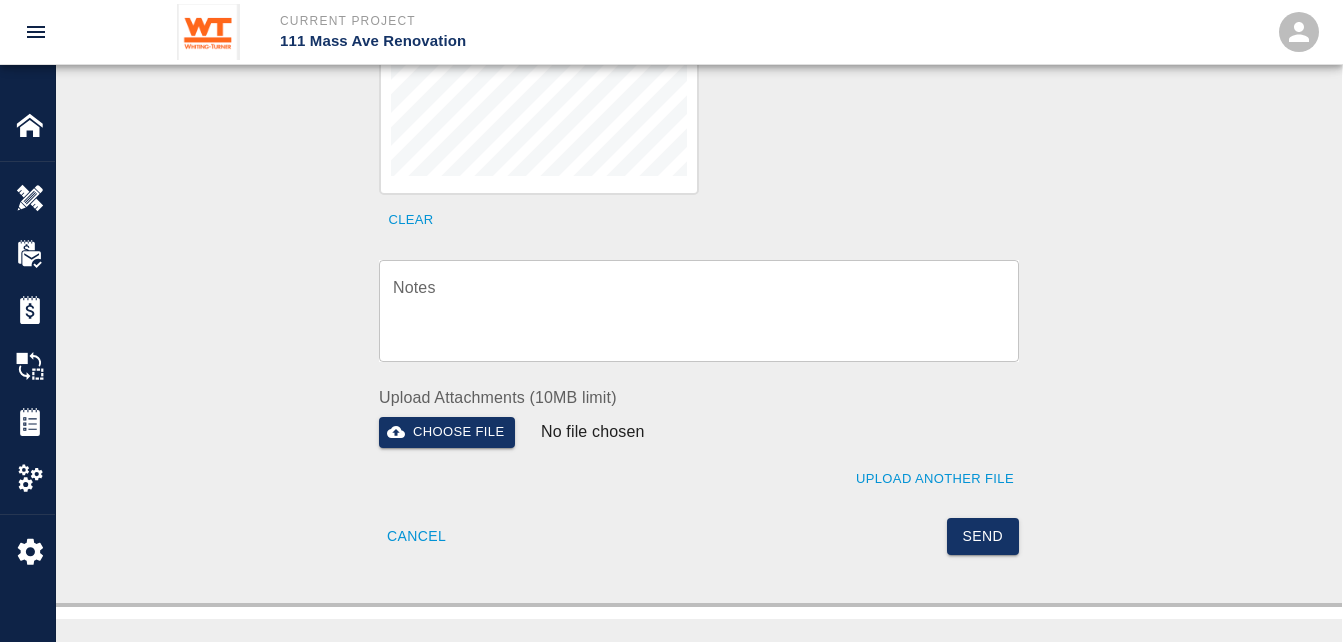 scroll, scrollTop: 599, scrollLeft: 0, axis: vertical 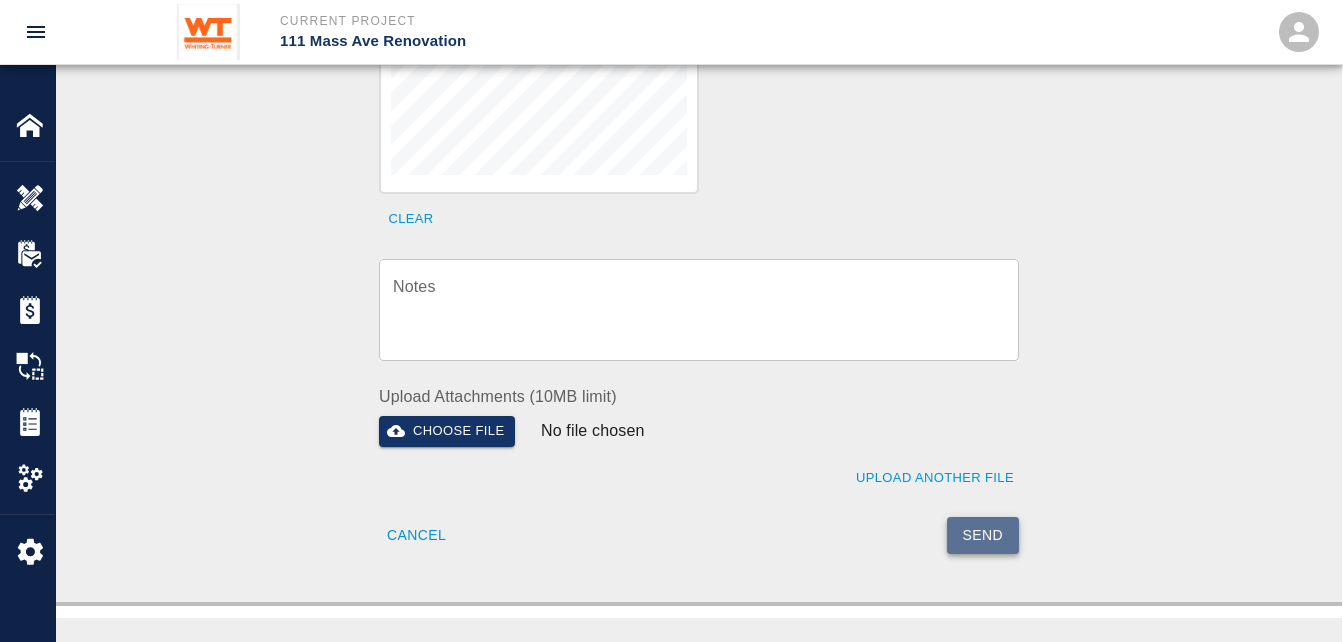 click on "Send" at bounding box center (983, 535) 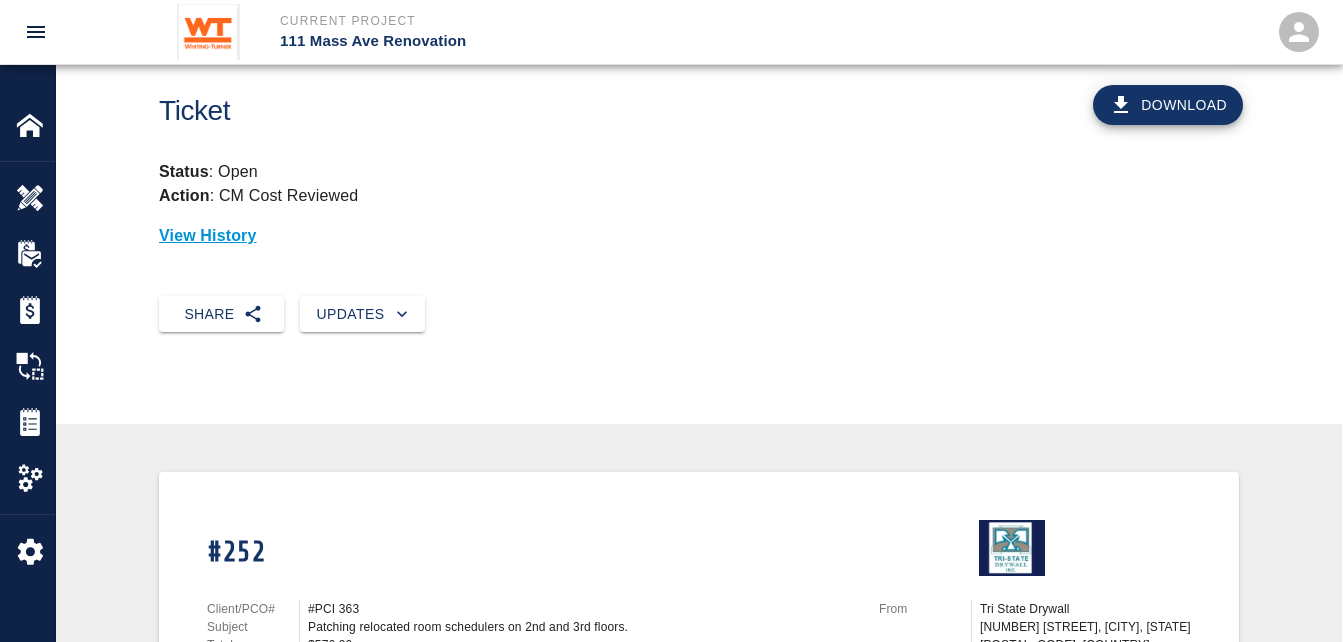 scroll, scrollTop: 0, scrollLeft: 0, axis: both 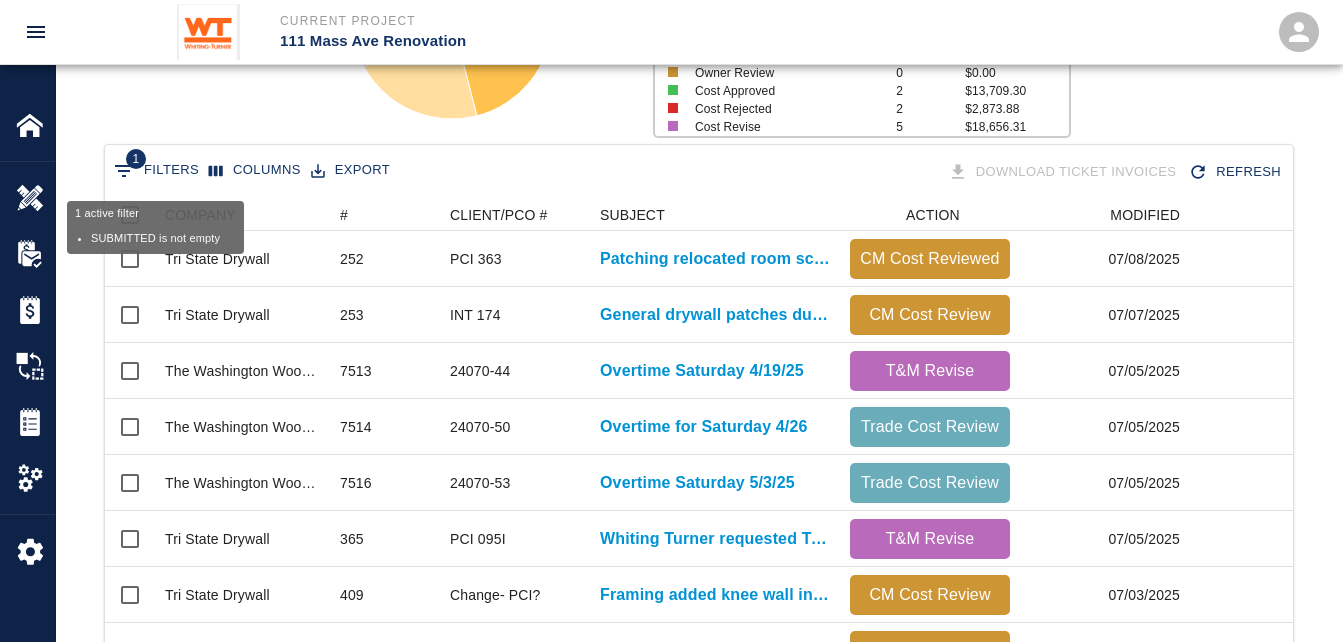 click on "1 Filters" at bounding box center [156, 171] 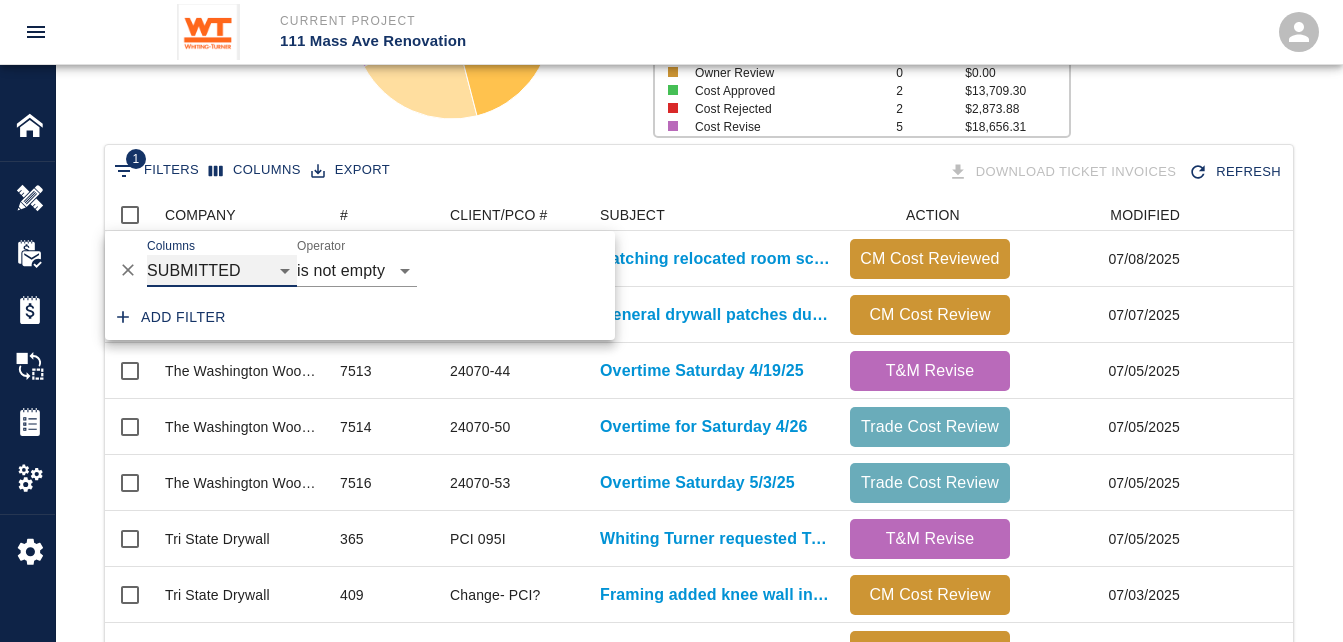 click on "COMPANY ID # CLIENT/PCO # SUBJECT DESCRIPTION ACTION WORK MODIFIED CREATED CODES CO # INV # INBOX TOTAL CLOSED SUBMITTED APPROVED DATE CM COST APPROVED" at bounding box center [222, 271] 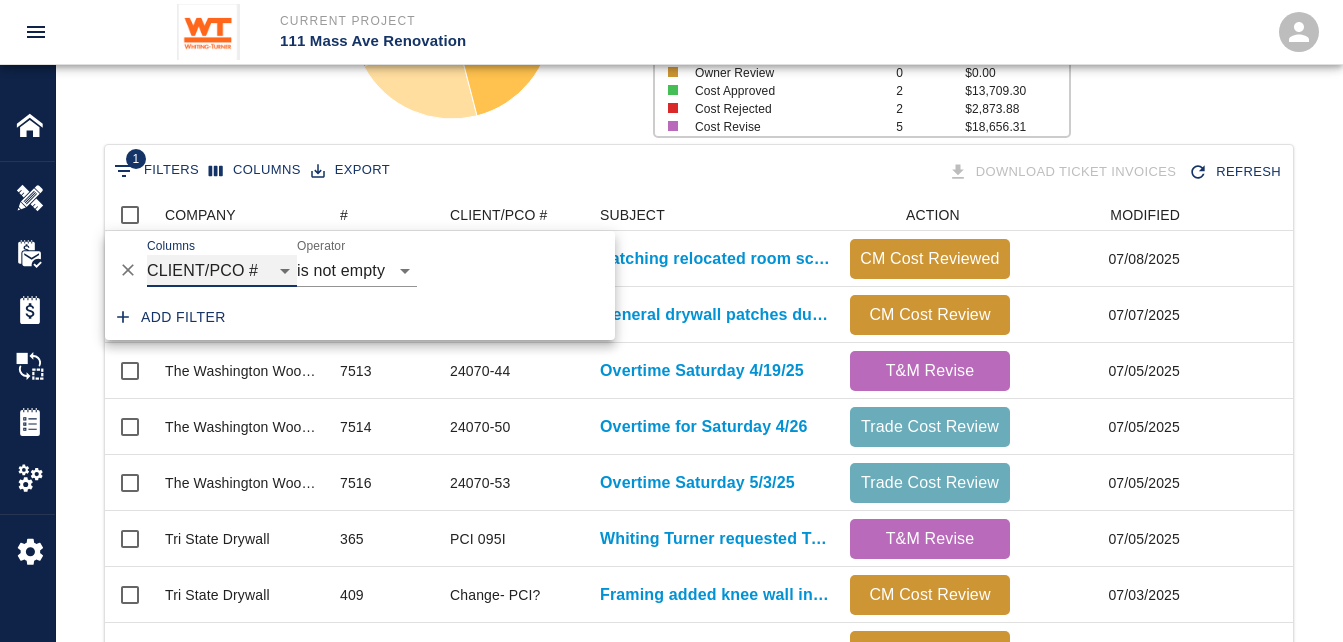 click on "COMPANY ID # CLIENT/PCO # SUBJECT DESCRIPTION ACTION WORK MODIFIED CREATED CODES CO # INV # INBOX TOTAL CLOSED SUBMITTED APPROVED DATE CM COST APPROVED" at bounding box center [222, 271] 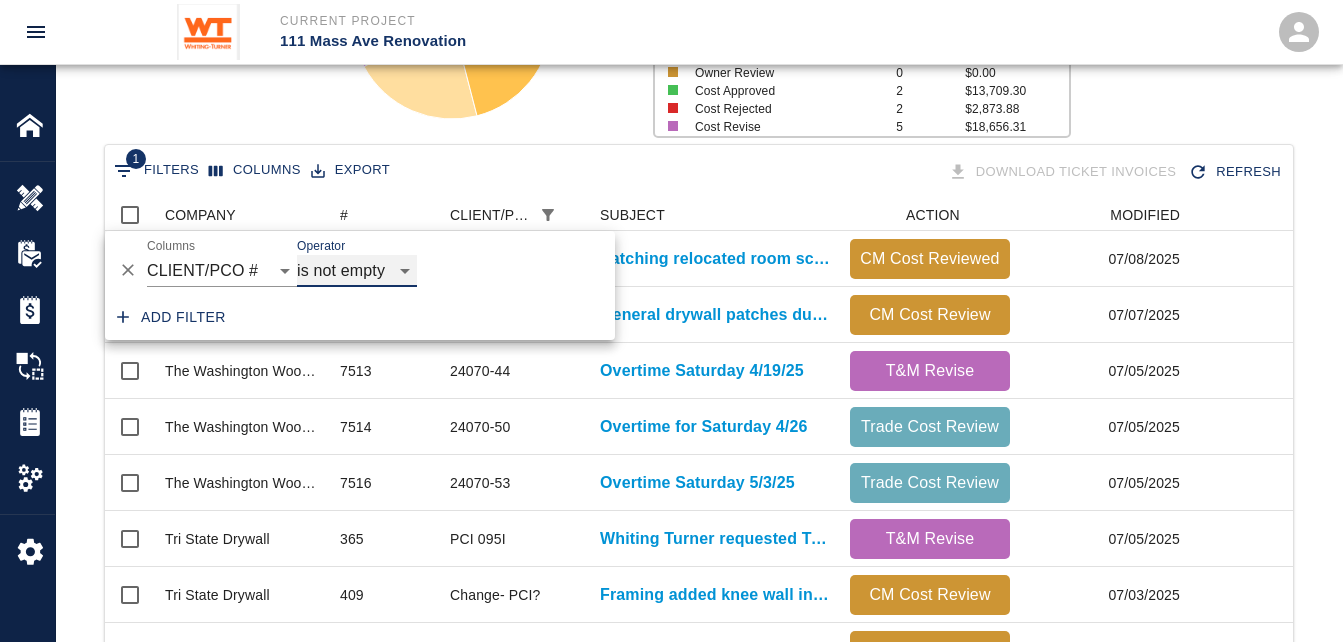 click on "contains equals starts with ends with is empty is not empty is any of" at bounding box center (357, 271) 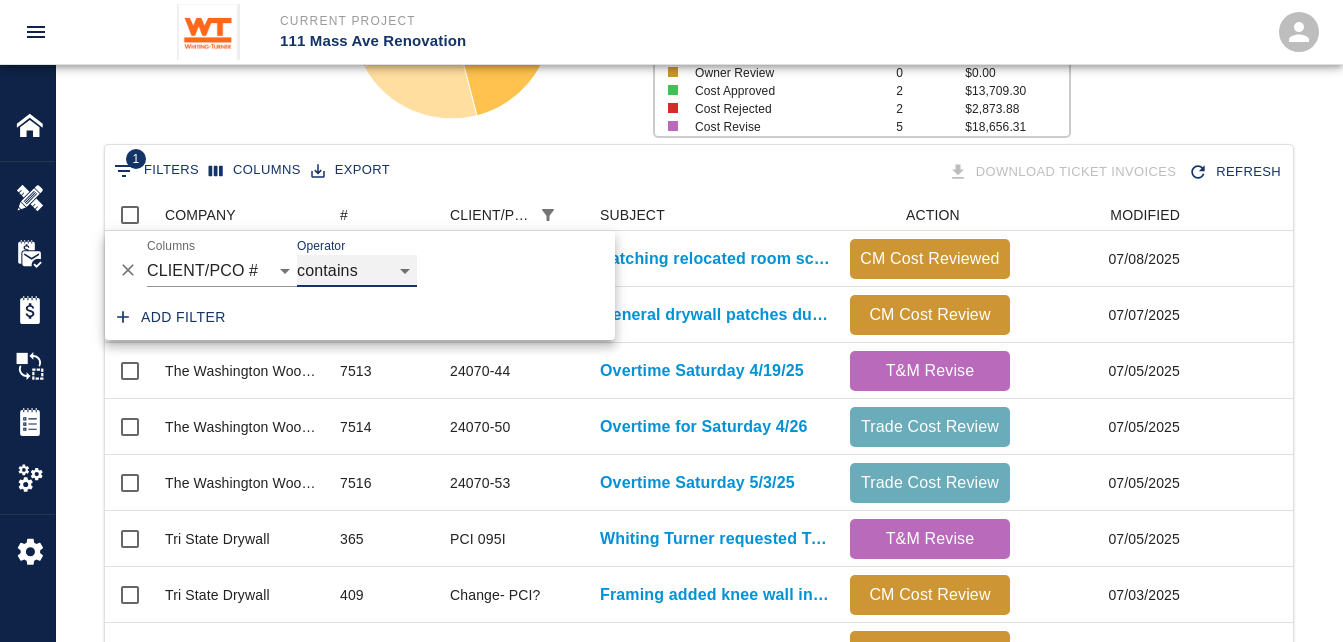 click on "contains equals starts with ends with is empty is not empty is any of" at bounding box center [357, 271] 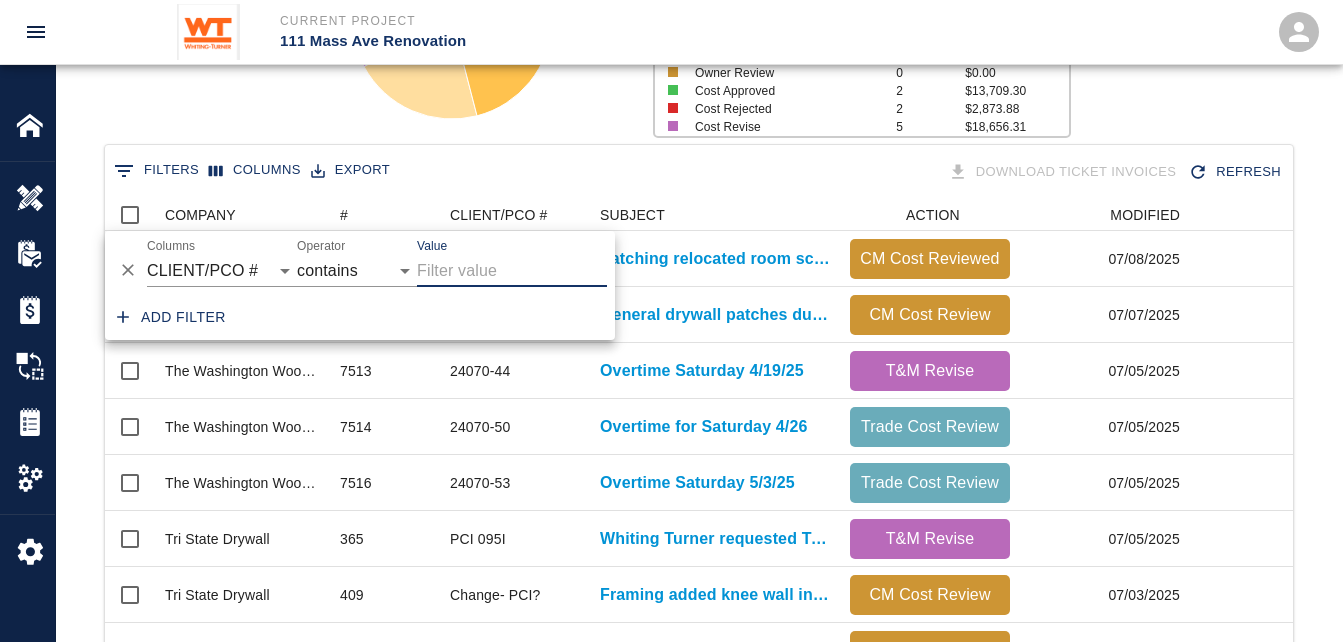 click on "Value" at bounding box center [512, 271] 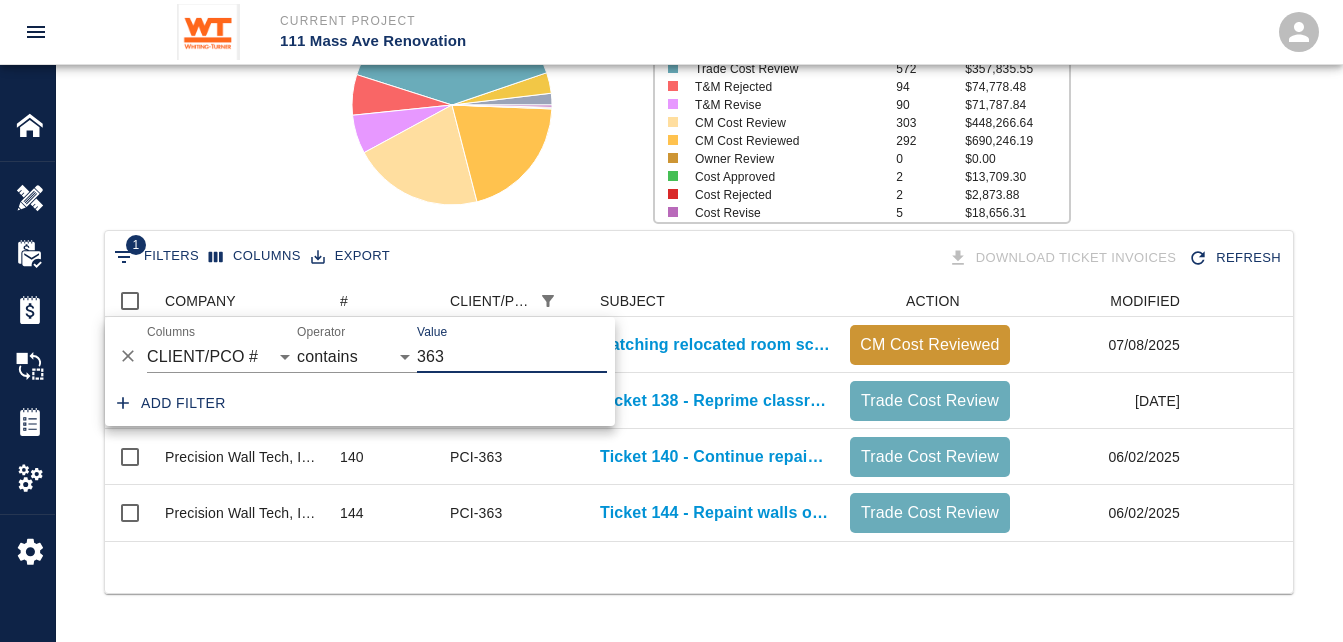 scroll, scrollTop: 244, scrollLeft: 0, axis: vertical 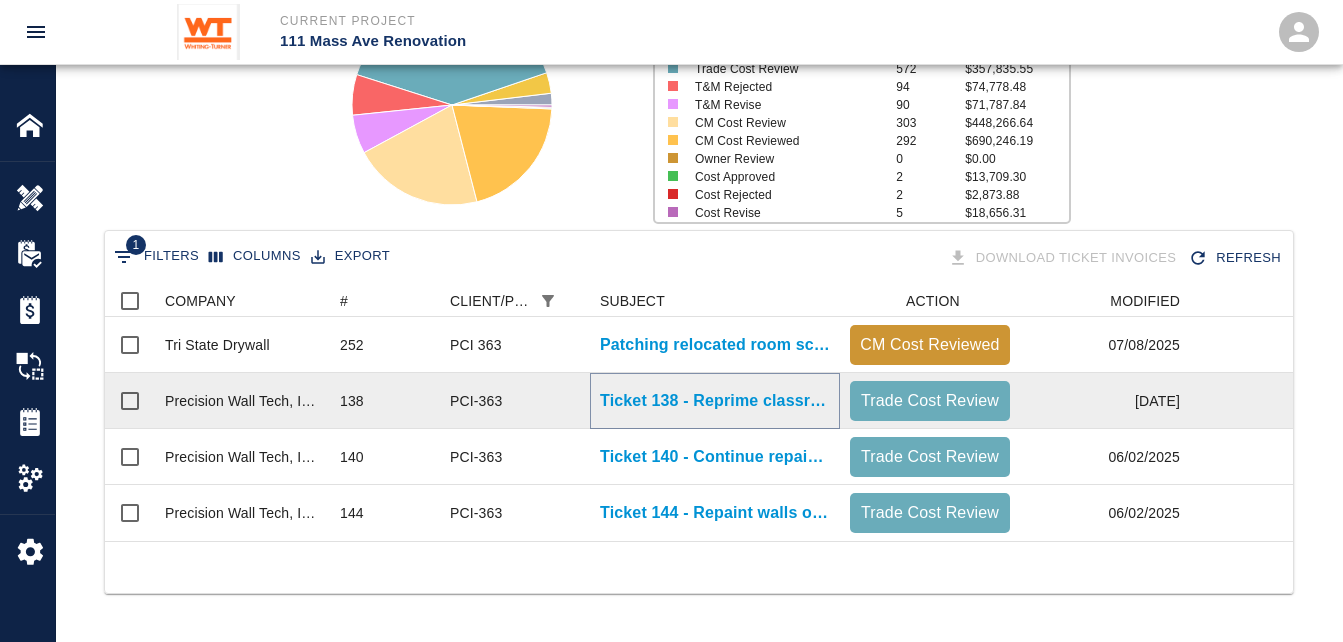 click on "Ticket 138 - Reprime classroom walls on 3rd floor" at bounding box center (715, 401) 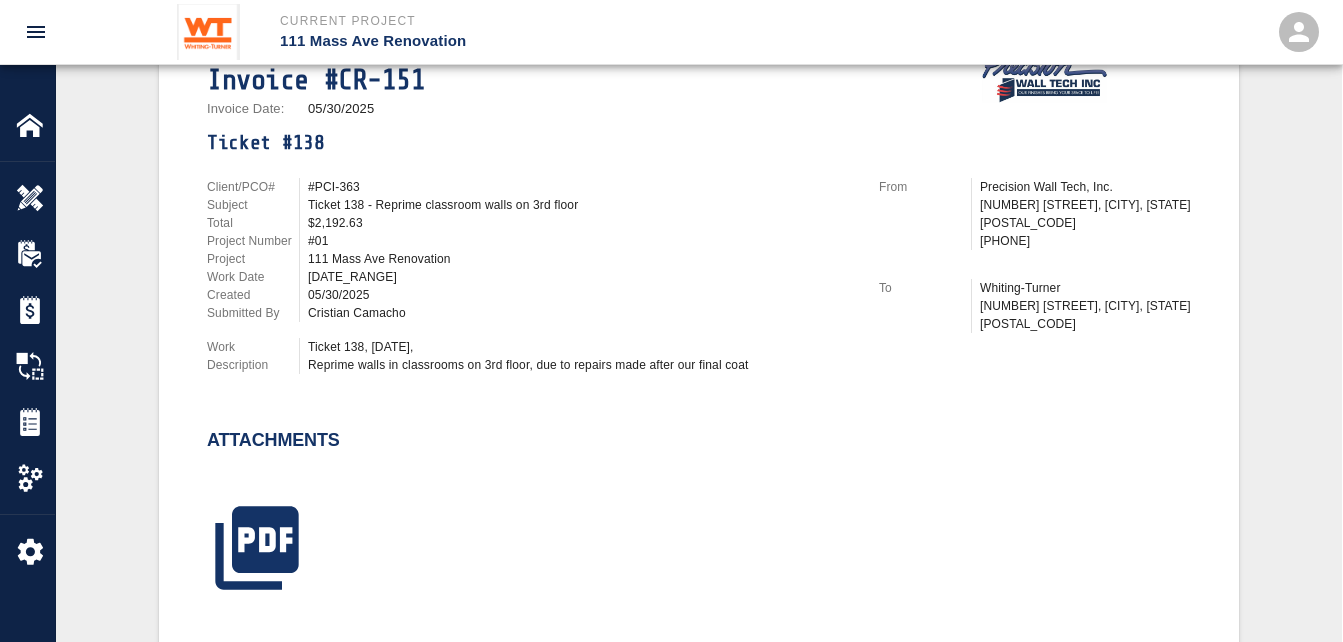 scroll, scrollTop: 0, scrollLeft: 0, axis: both 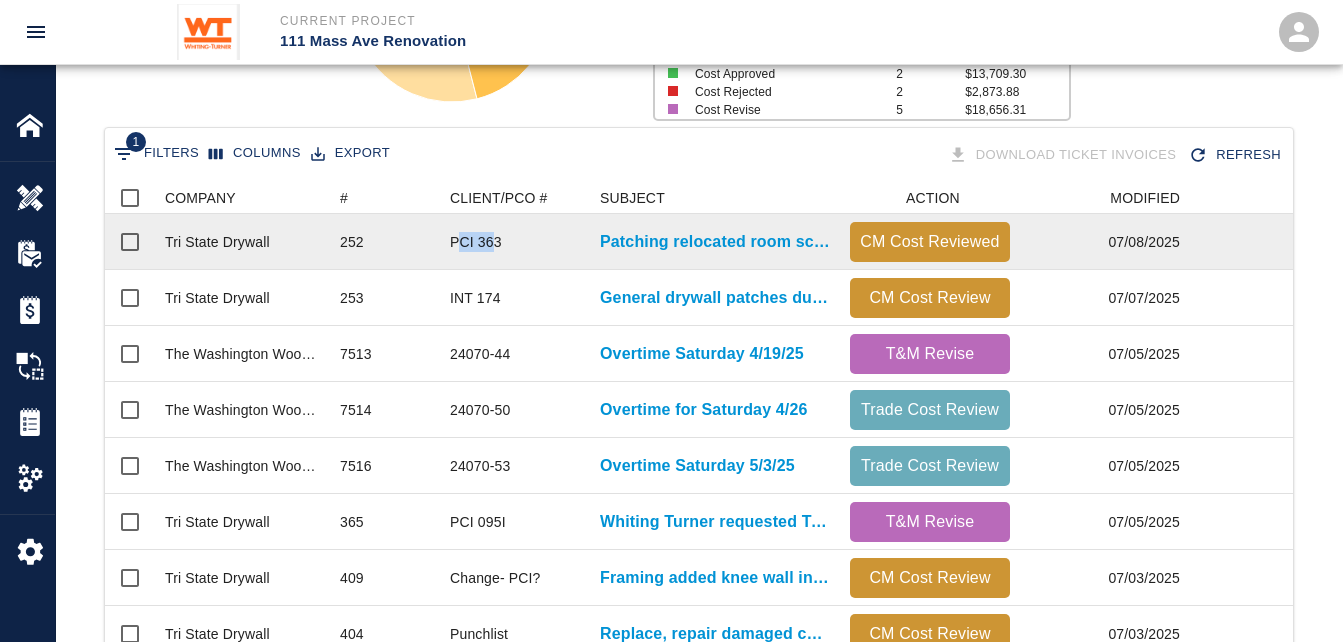 drag, startPoint x: 489, startPoint y: 240, endPoint x: 461, endPoint y: 242, distance: 28.071337 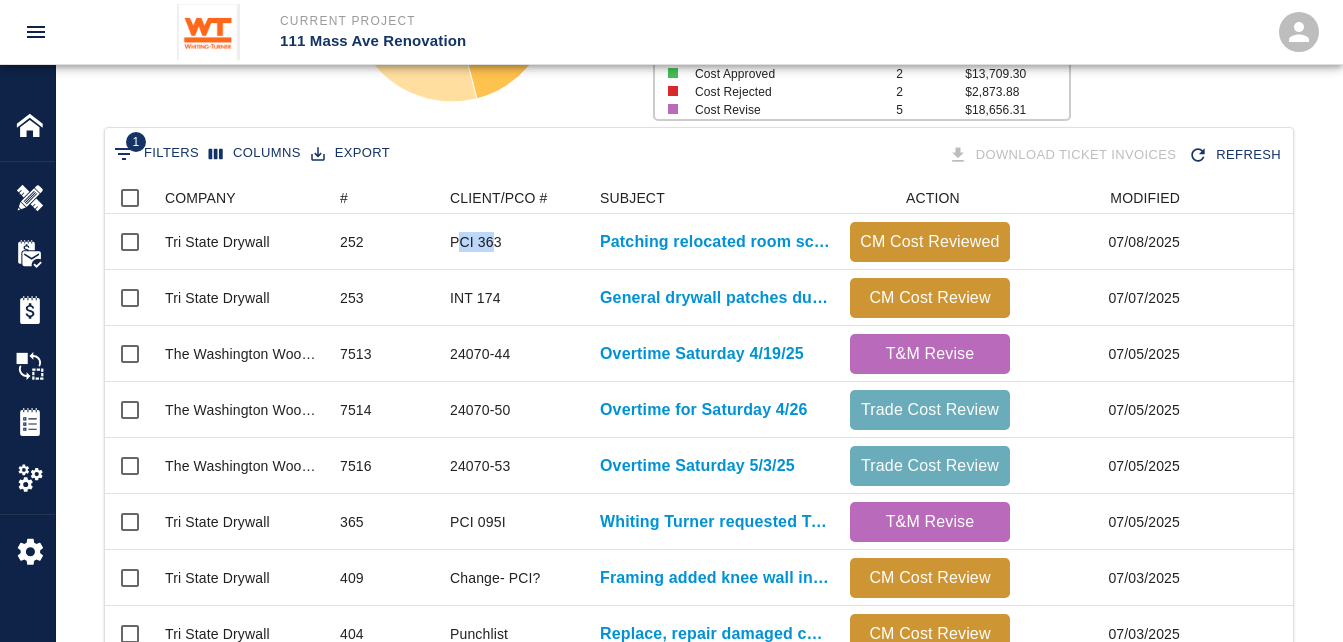 click on "1 Filters" at bounding box center (156, 154) 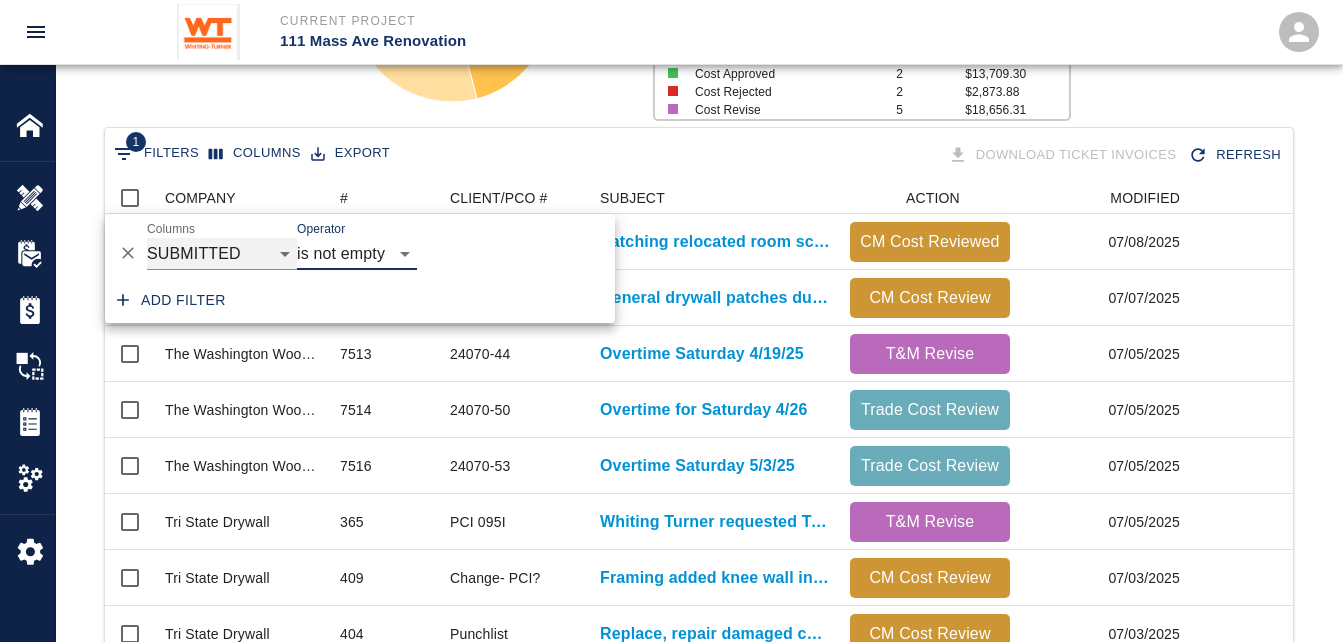 click on "COMPANY ID # CLIENT/PCO # SUBJECT DESCRIPTION ACTION WORK MODIFIED CREATED CODES CO # INV # INBOX TOTAL CLOSED SUBMITTED APPROVED DATE CM COST APPROVED" at bounding box center (222, 254) 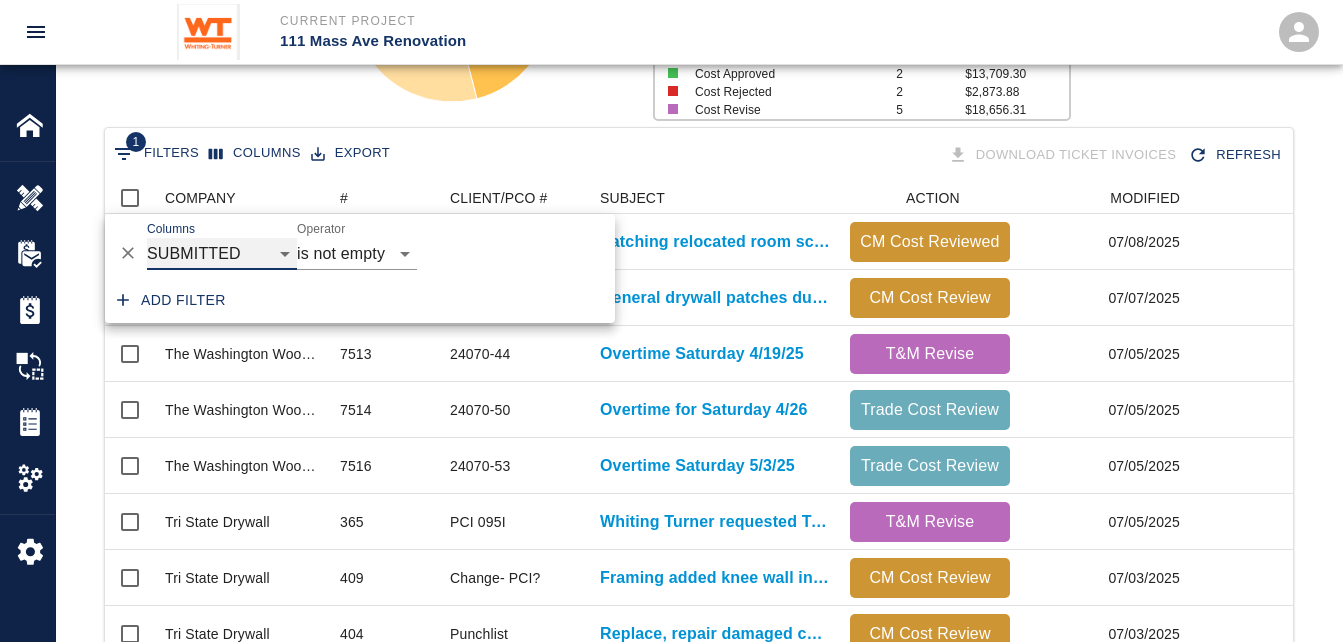 select on "pco_number" 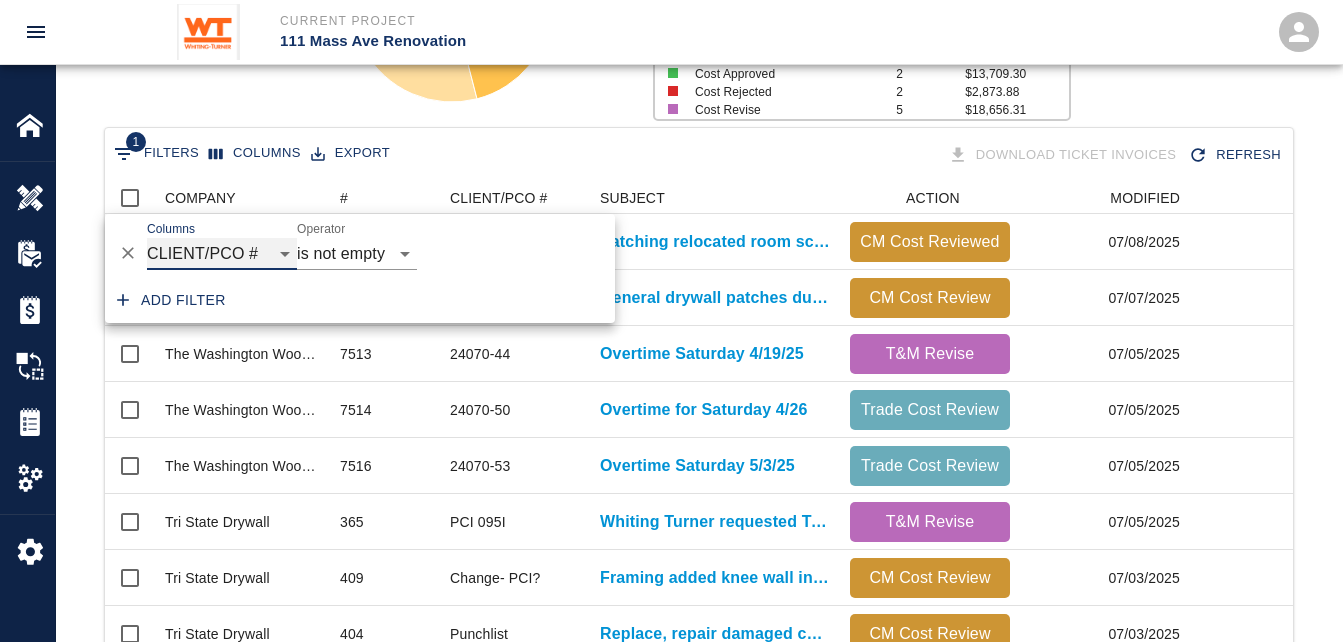 click on "COMPANY ID # CLIENT/PCO # SUBJECT DESCRIPTION ACTION WORK MODIFIED CREATED CODES CO # INV # INBOX TOTAL CLOSED SUBMITTED APPROVED DATE CM COST APPROVED" at bounding box center [222, 254] 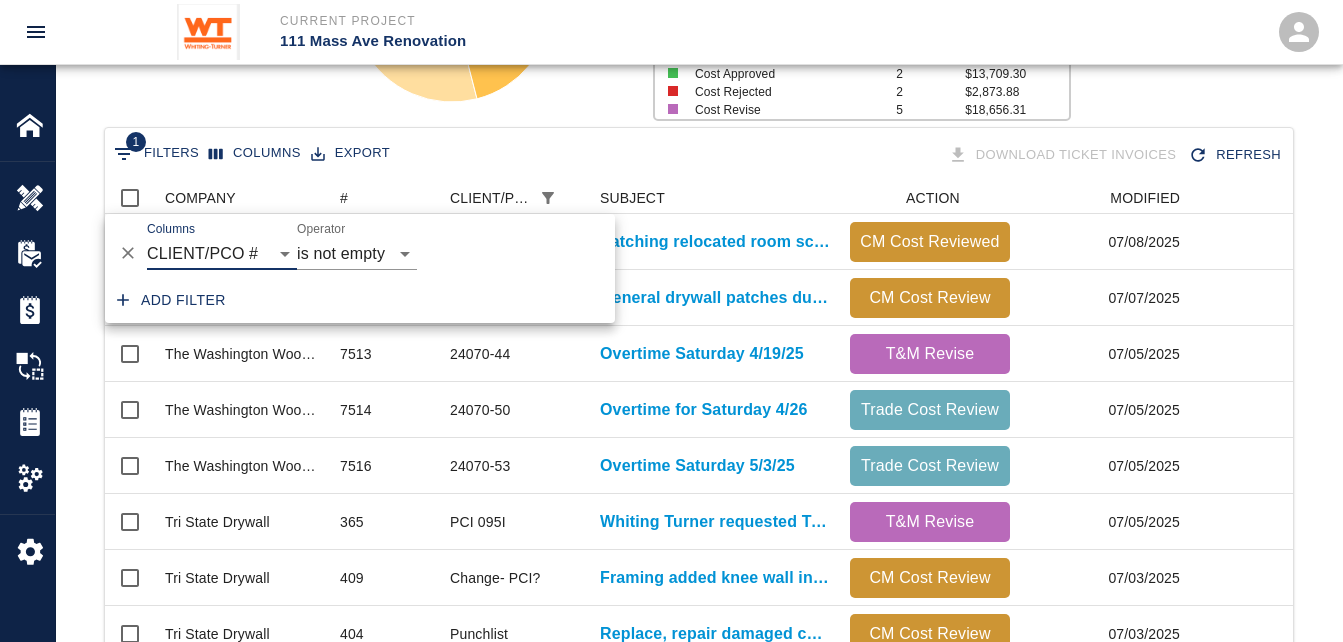 click at bounding box center [512, 246] 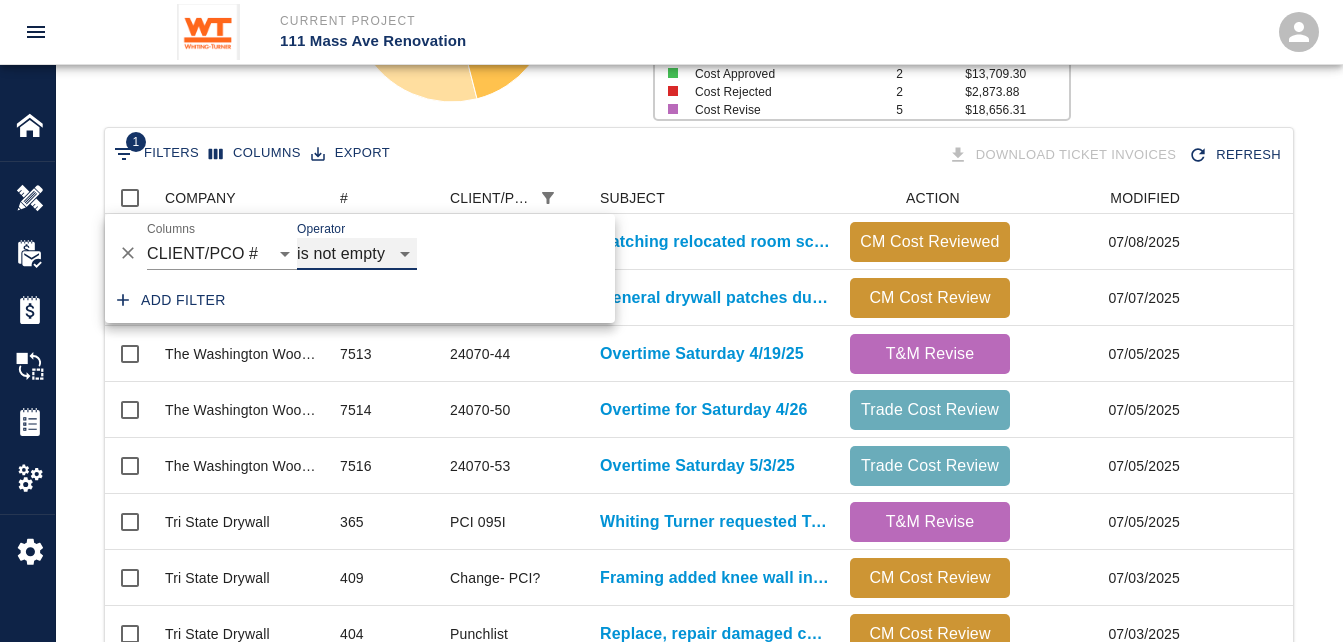 click on "contains equals starts with ends with is empty is not empty is any of" at bounding box center (357, 254) 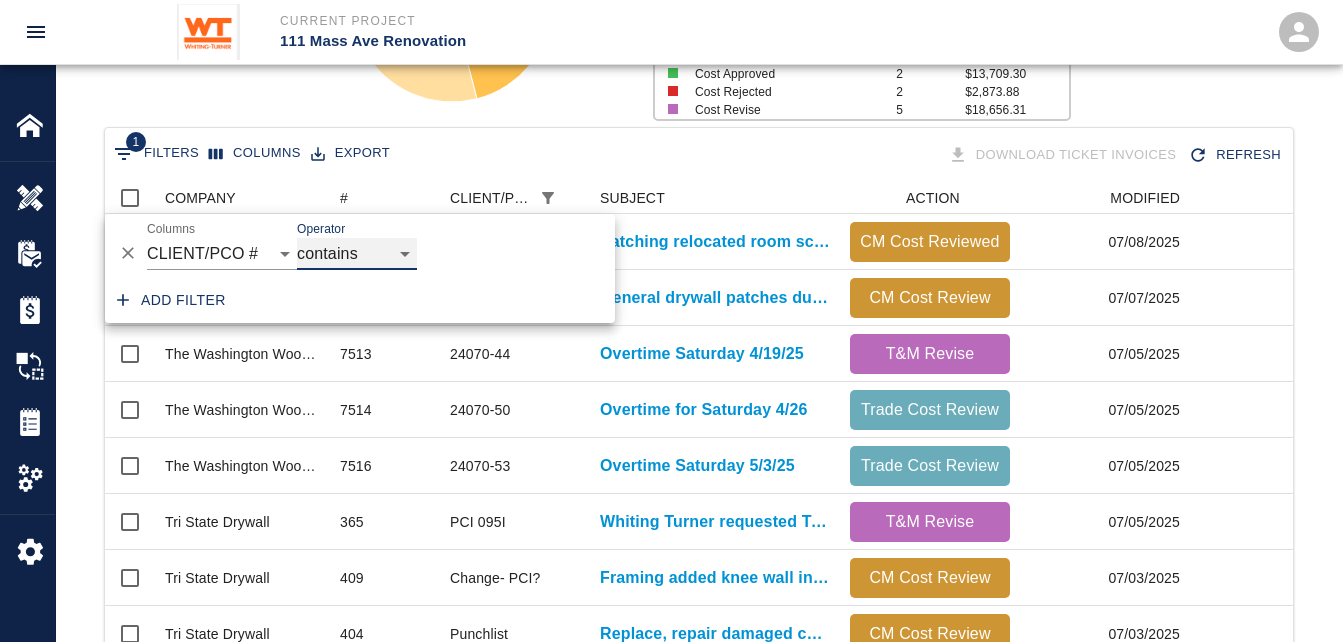 click on "contains equals starts with ends with is empty is not empty is any of" at bounding box center (357, 254) 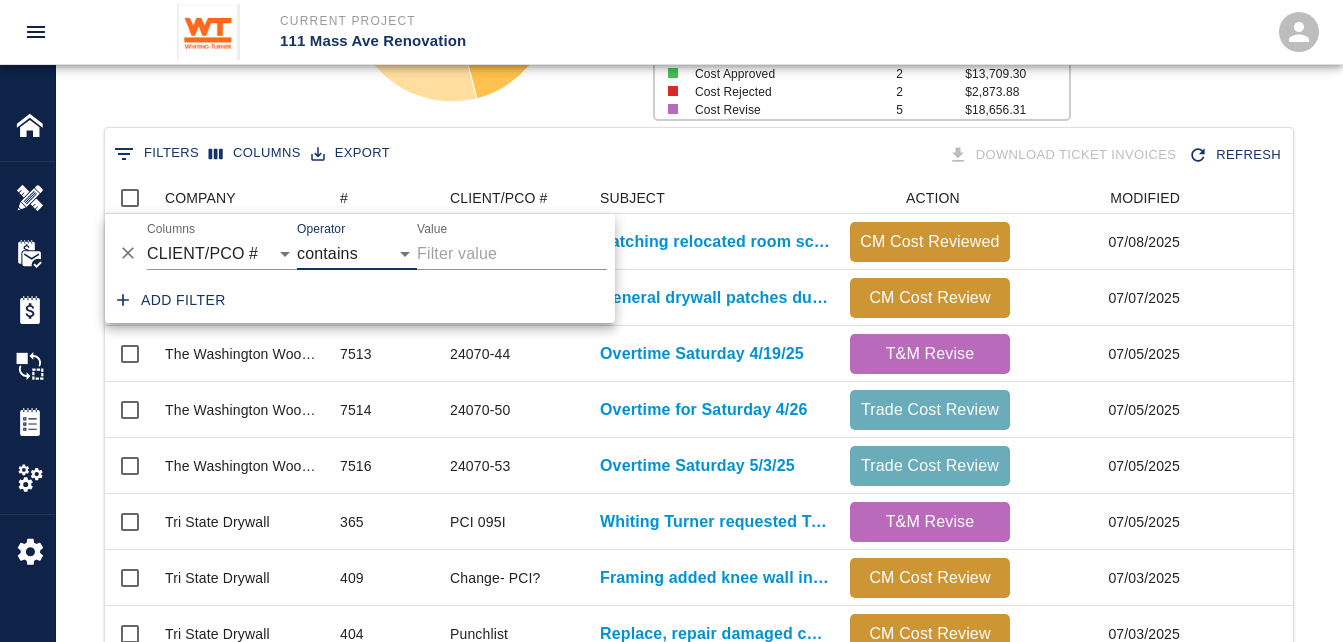 click on "Value" at bounding box center (512, 254) 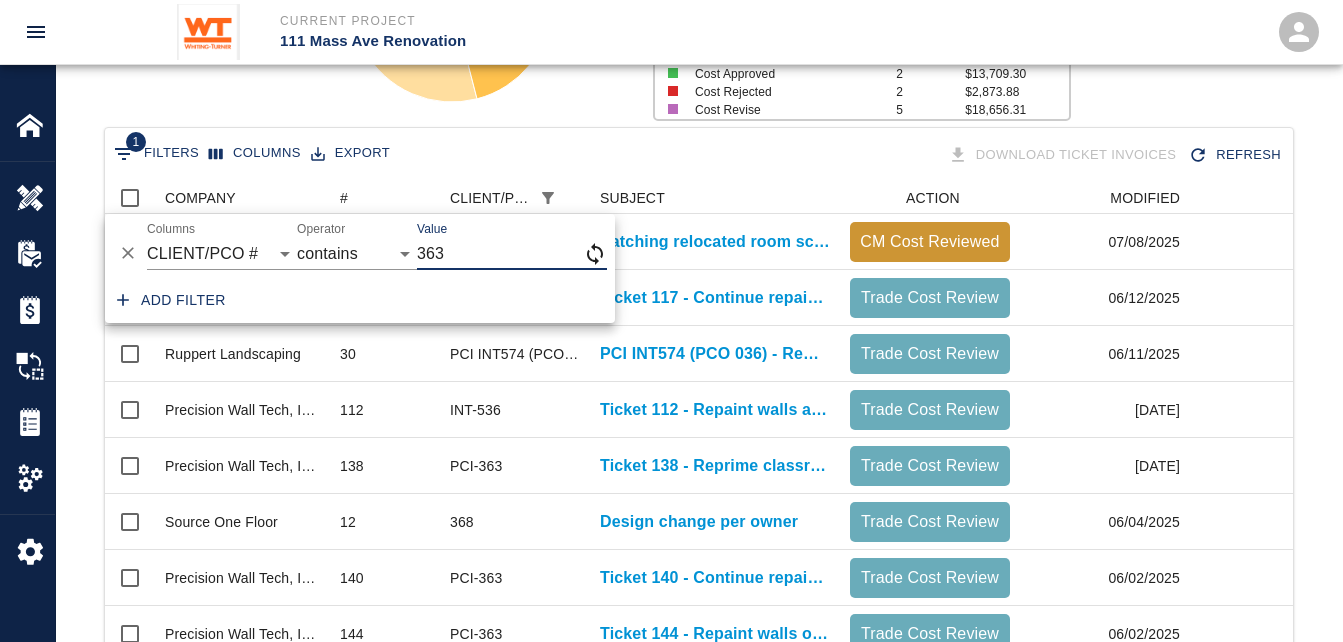scroll, scrollTop: 928, scrollLeft: 1173, axis: both 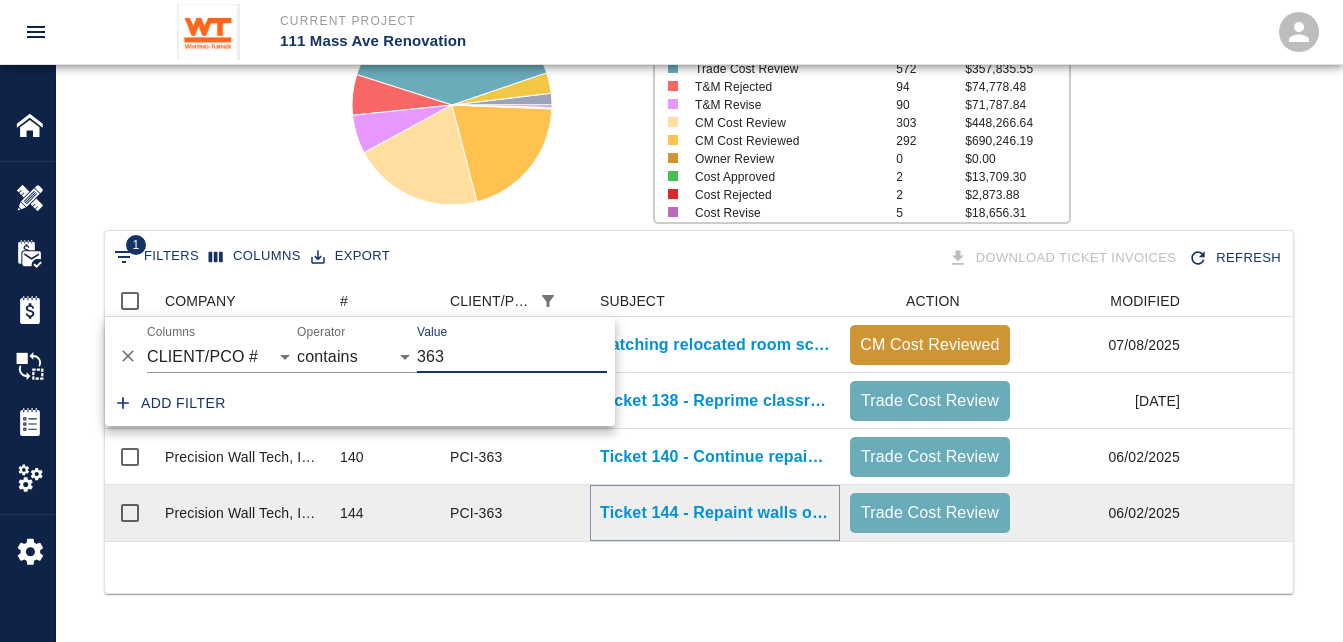 click on "Ticket 144 - Repaint walls on 3rd floor" at bounding box center [715, 513] 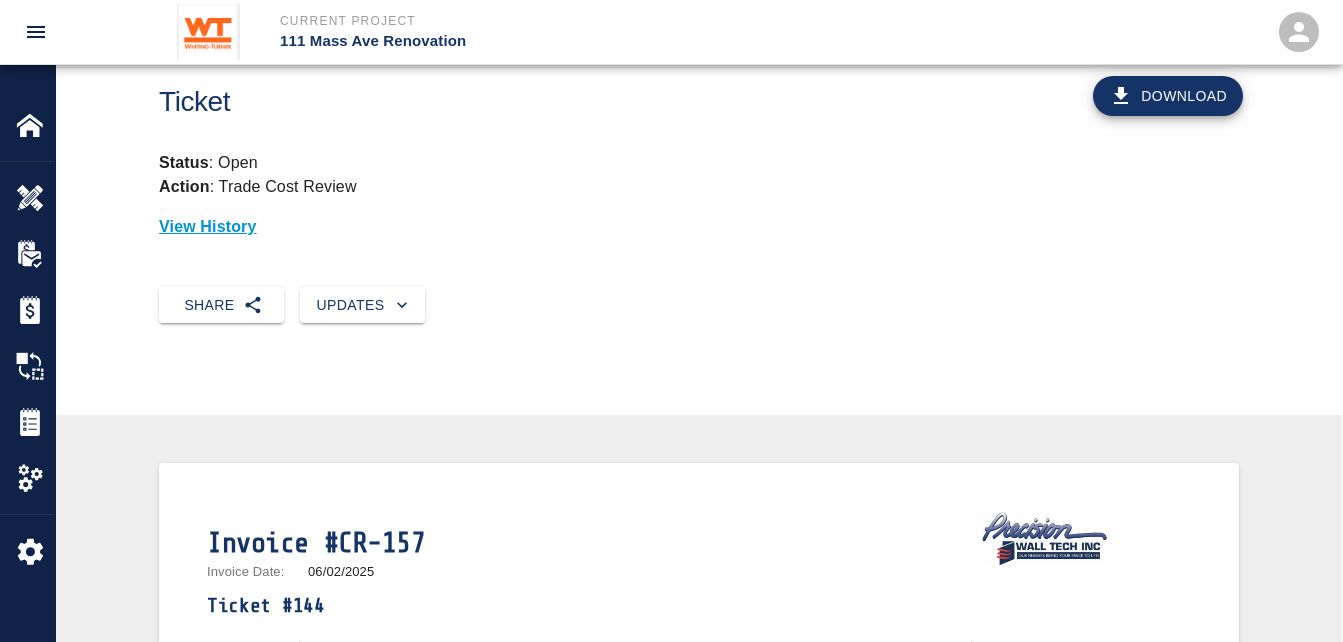 scroll, scrollTop: 0, scrollLeft: 0, axis: both 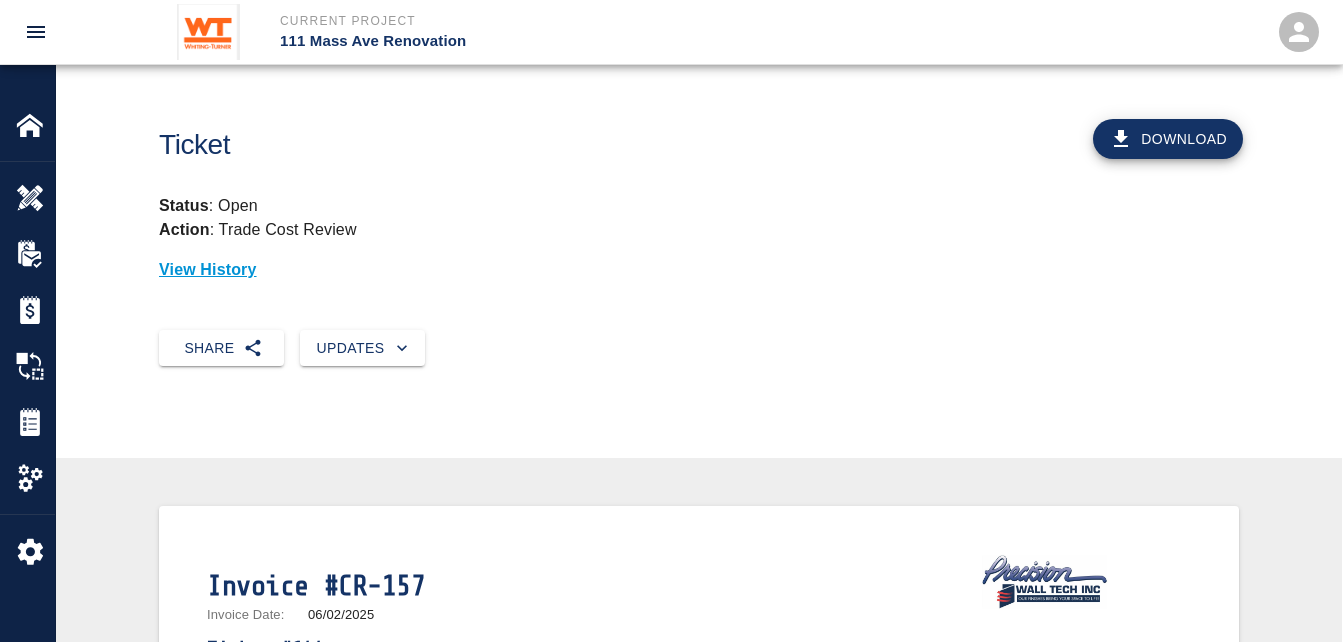 click on "Download" at bounding box center [1168, 139] 